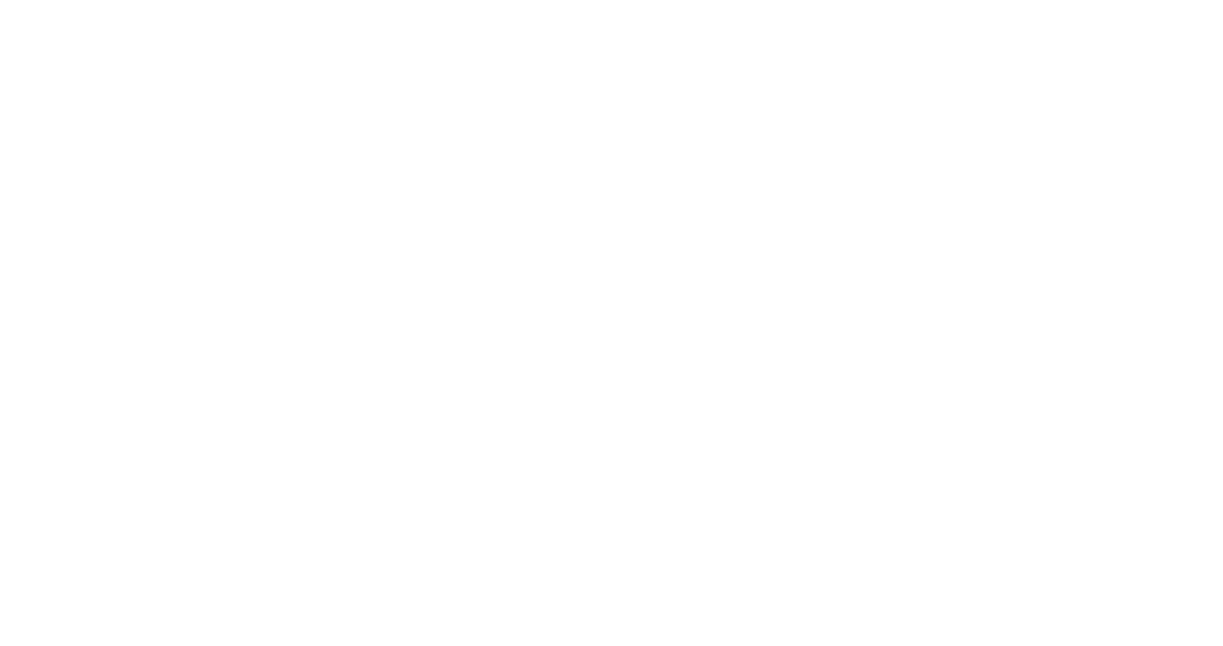scroll, scrollTop: 0, scrollLeft: 0, axis: both 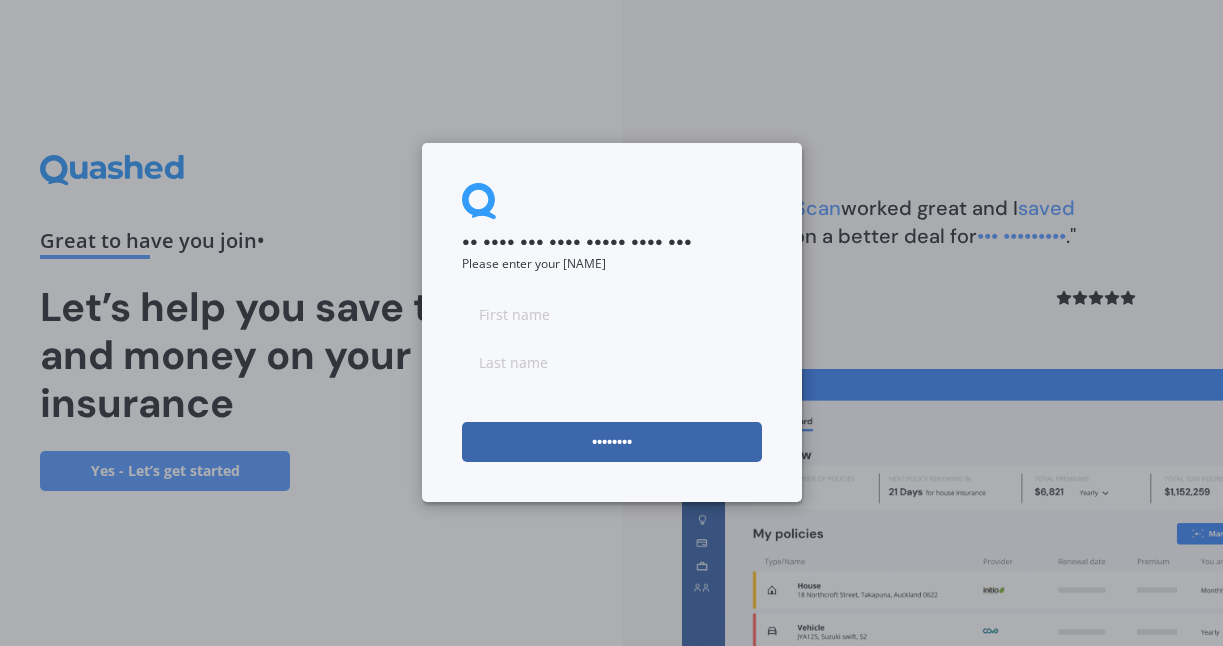 click at bounding box center (612, 314) 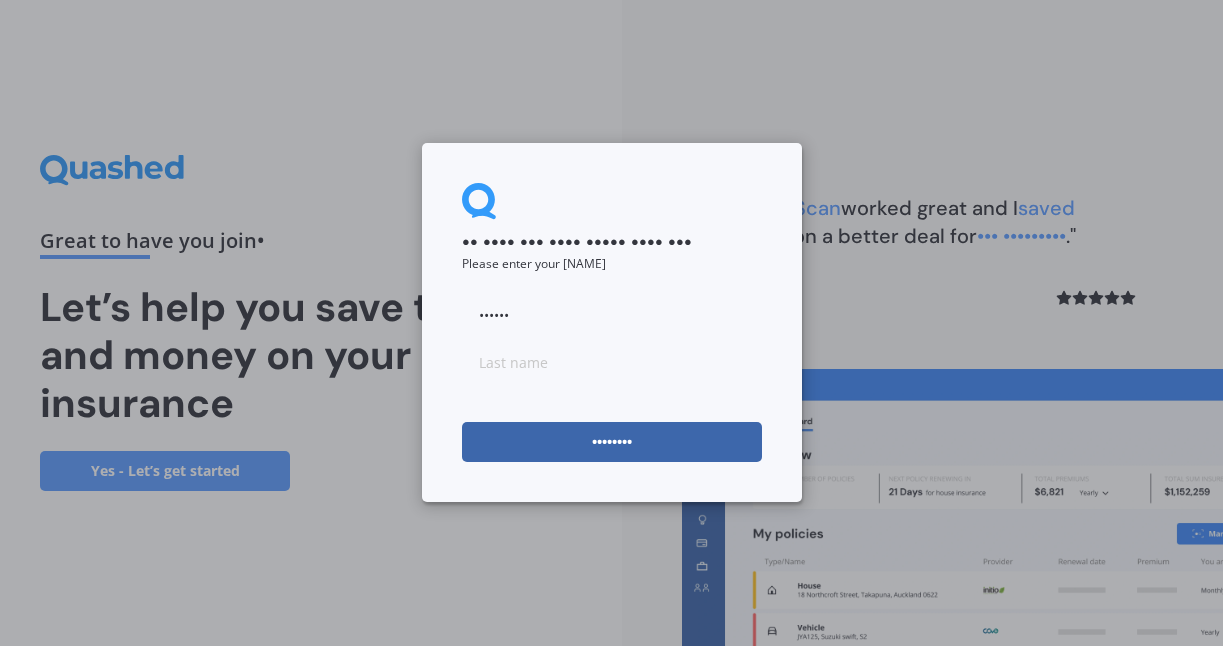 type on "••••••" 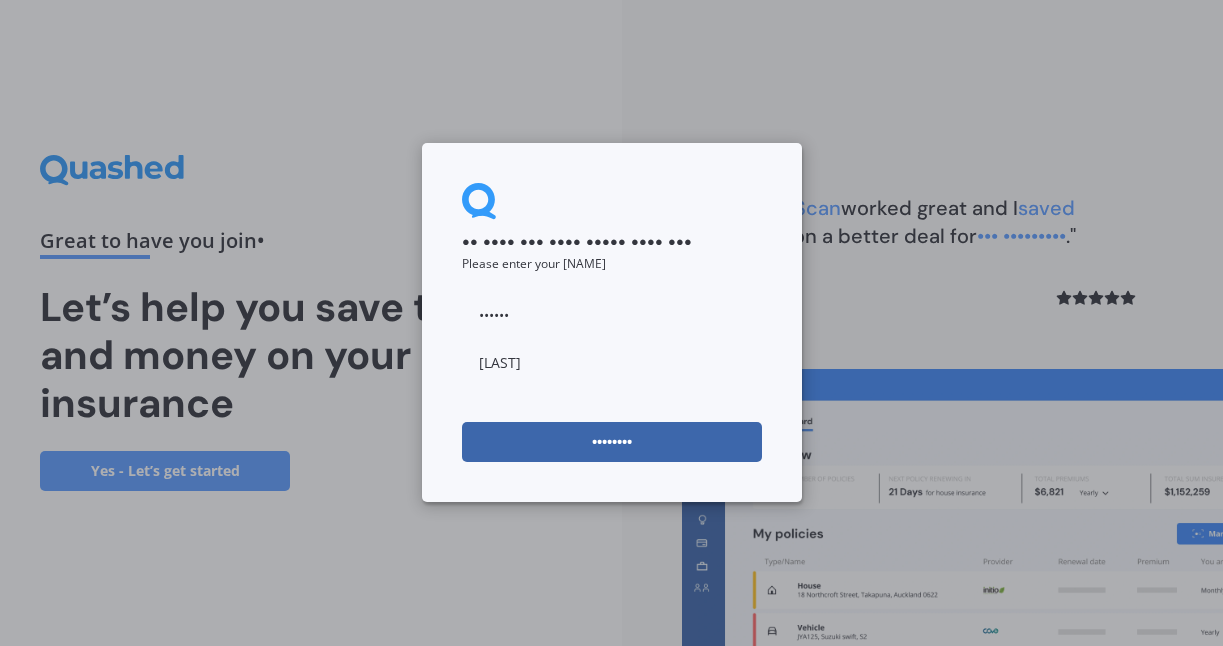 type on "[LAST]" 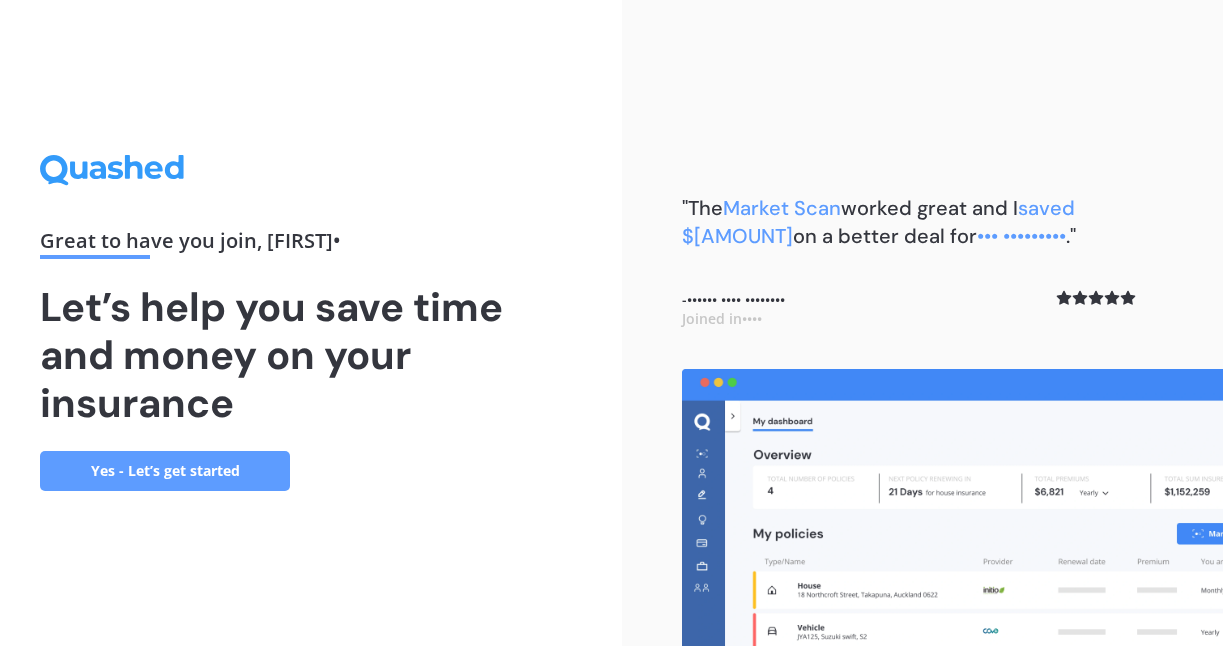 click on "Yes - Let’s get started" at bounding box center (165, 471) 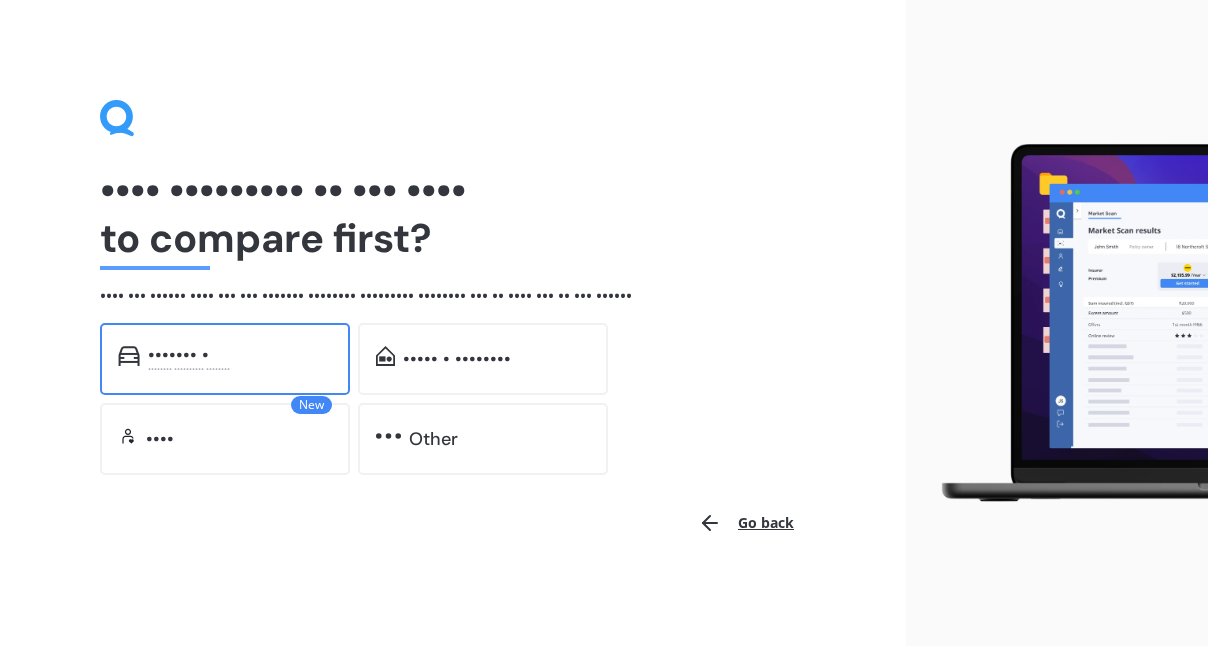 click on "•••••••• •••••••••• ••••••••" at bounding box center [240, 369] 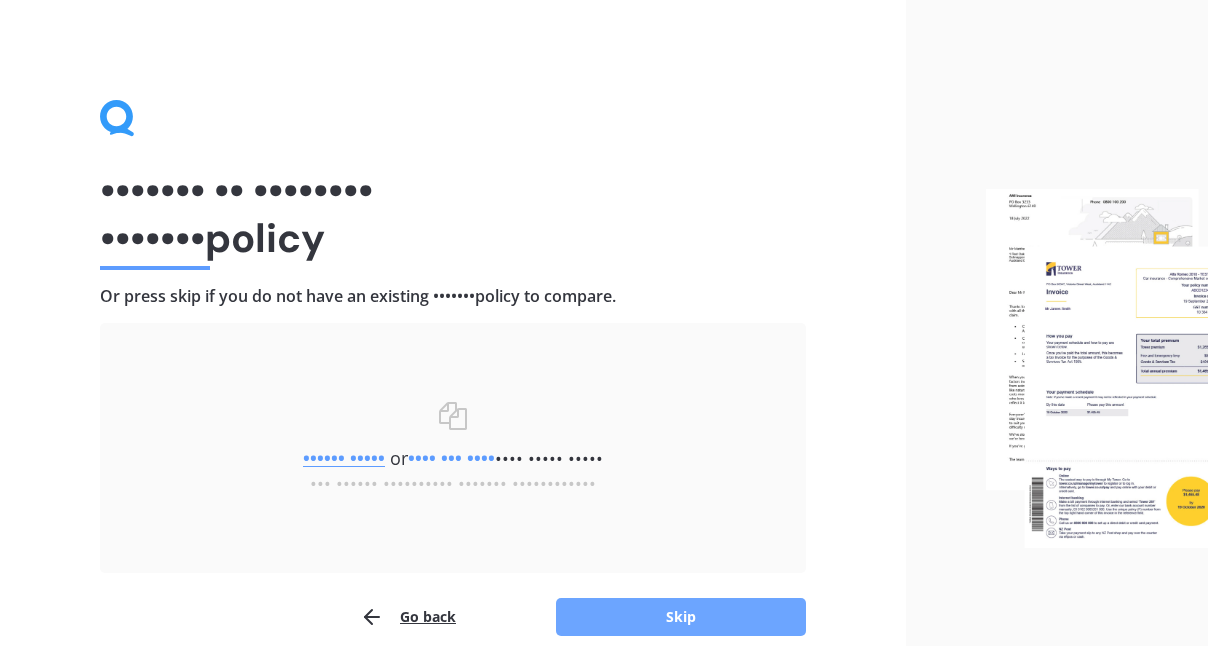 click on "Skip" at bounding box center (681, 617) 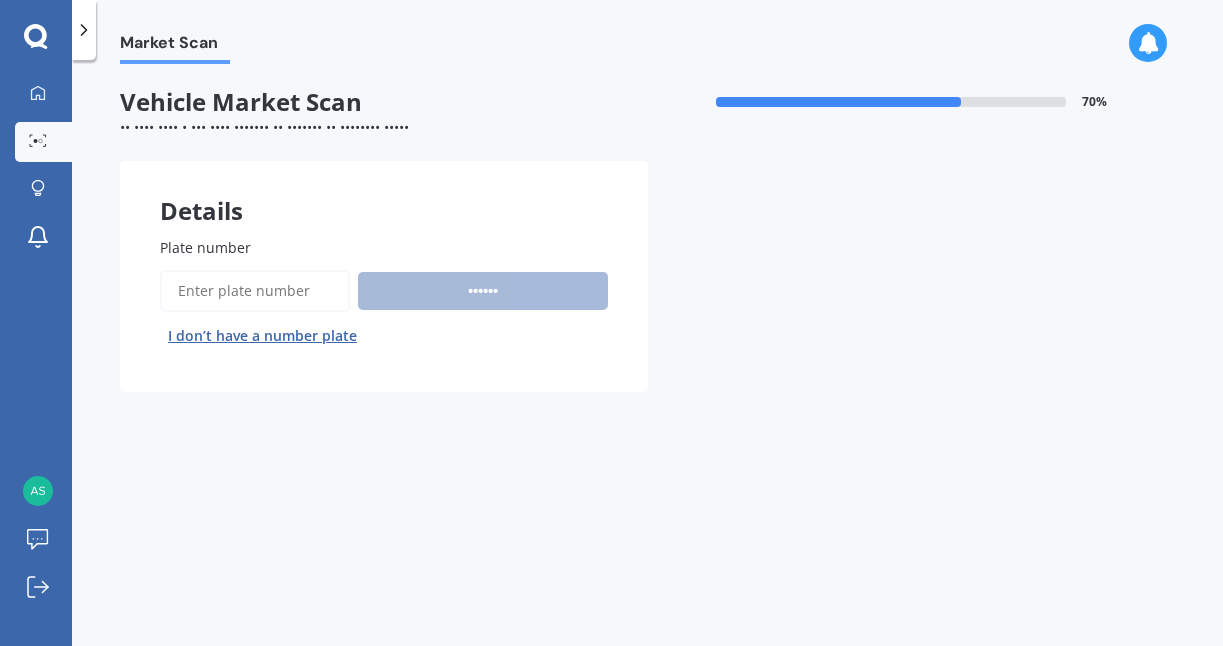 click on "Plate number" at bounding box center [255, 291] 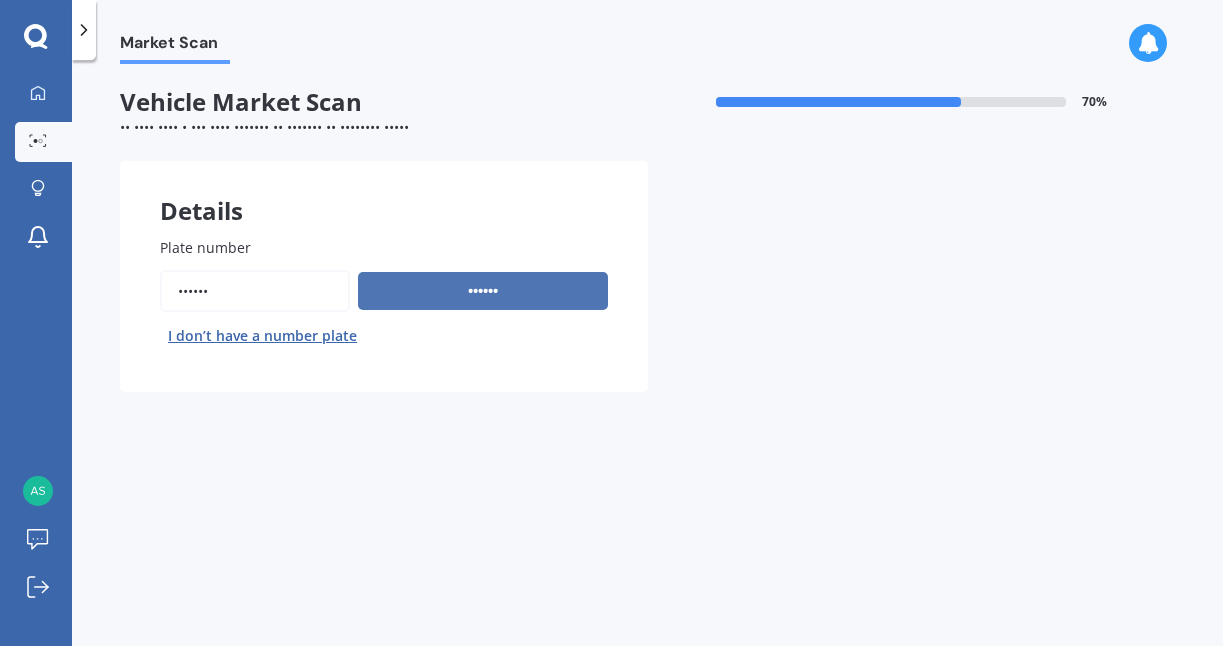 type on "••••••" 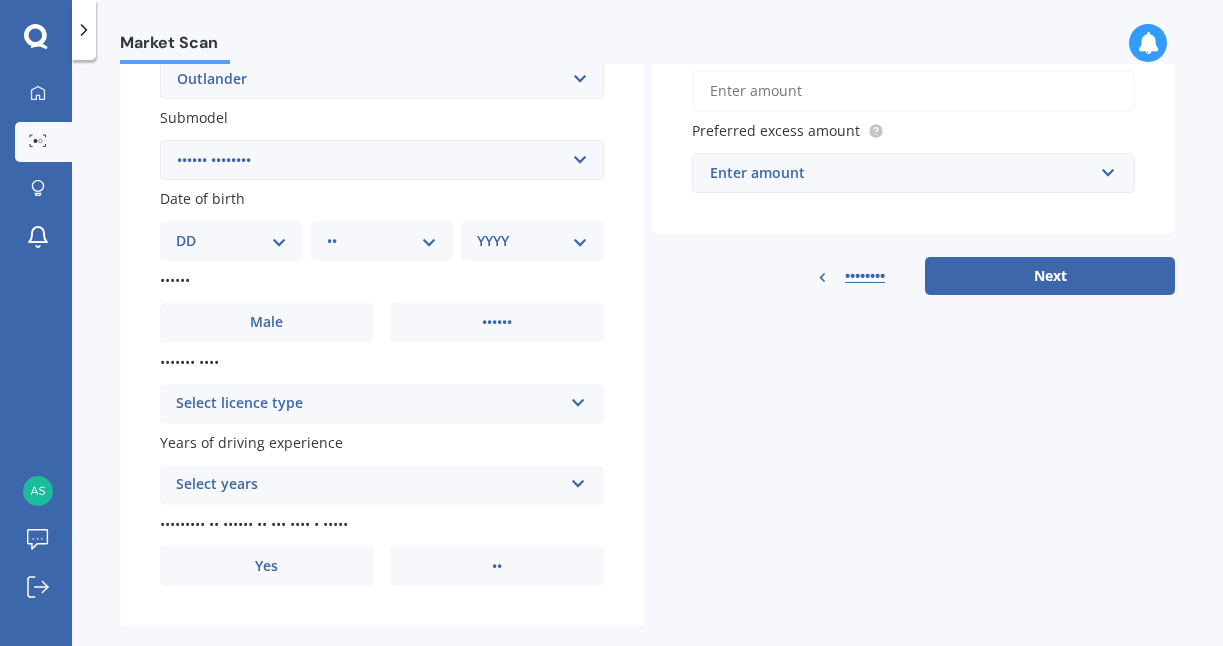 scroll, scrollTop: 500, scrollLeft: 0, axis: vertical 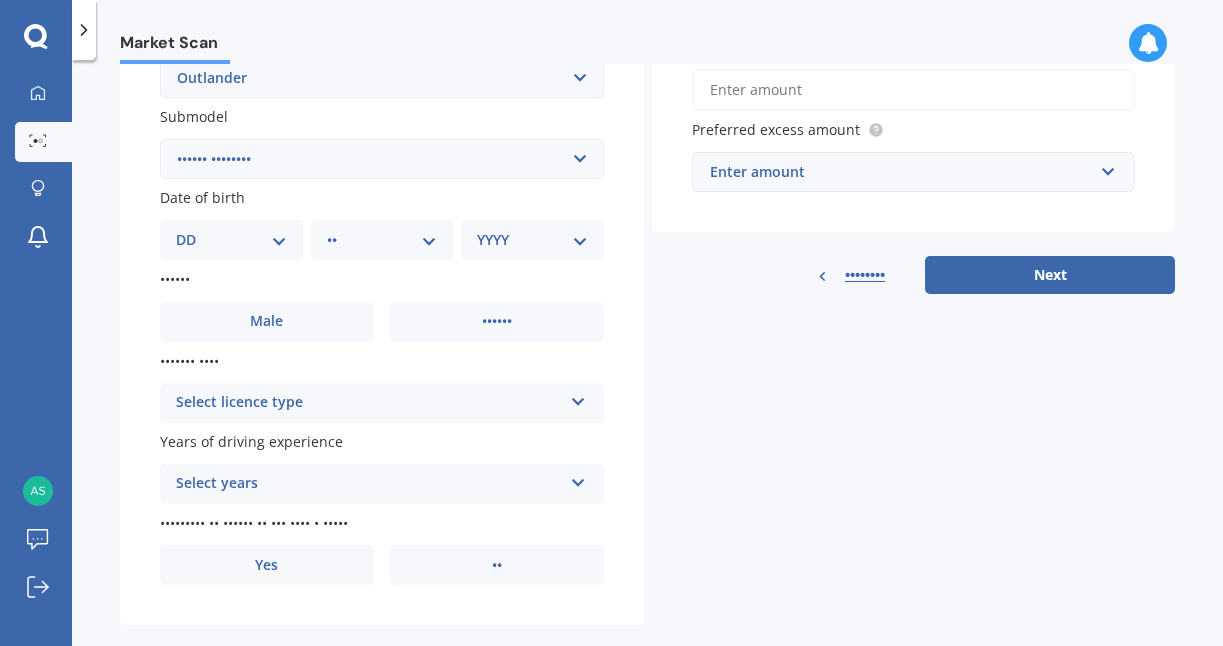 click on "DD 01 02 03 04 05 06 07 08 09 10 11 12 13 14 15 16 17 18 19 20 21 22 23 24 25 26 27 28 29 30 31" at bounding box center (231, 240) 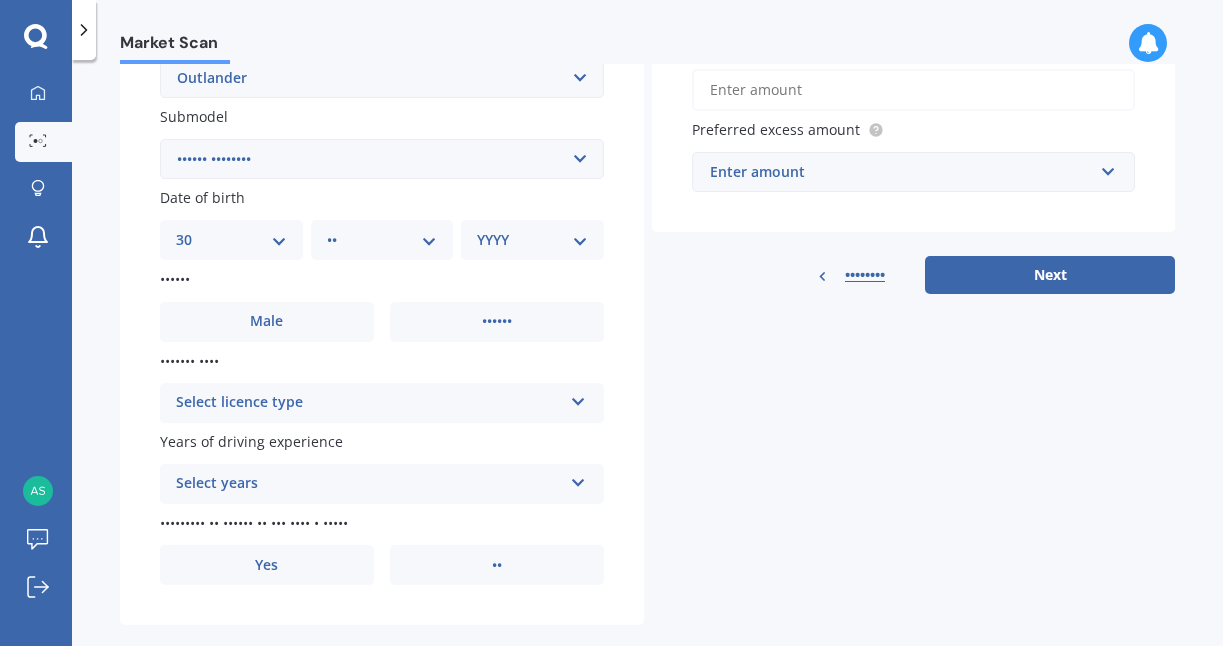 click on "DD 01 02 03 04 05 06 07 08 09 10 11 12 13 14 15 16 17 18 19 20 21 22 23 24 25 26 27 28 29 30 31" at bounding box center (231, 240) 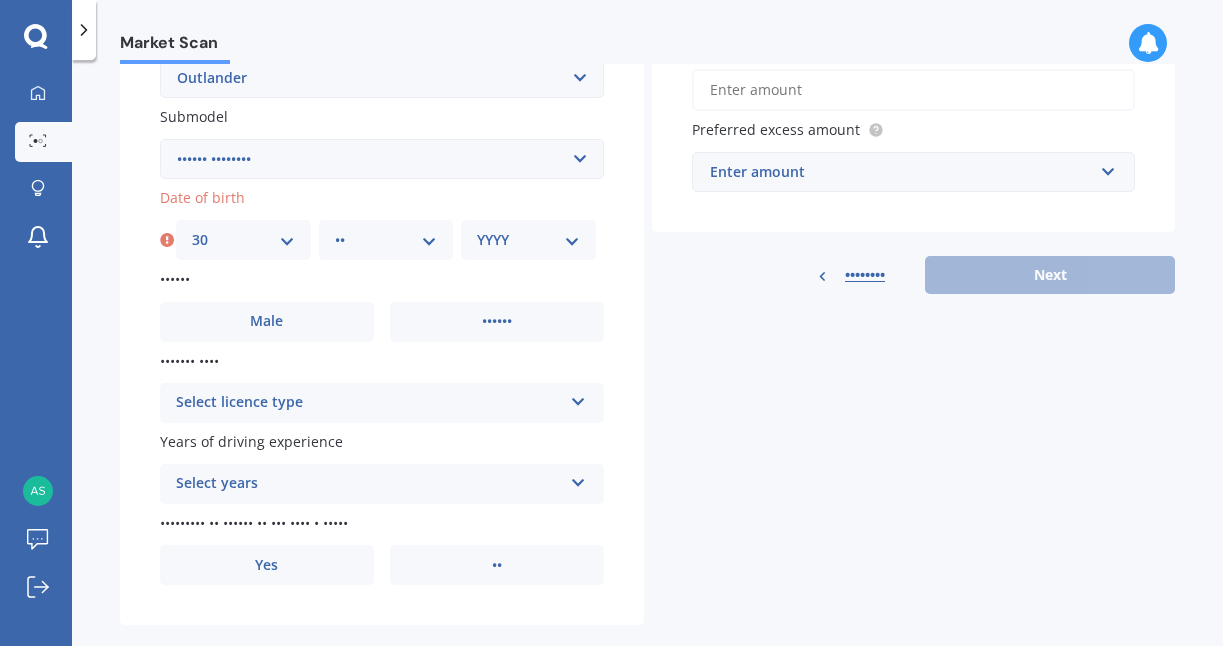click on "DD MM 01 02 03 04 05 06 07 08 09 10 11 12" at bounding box center (386, 240) 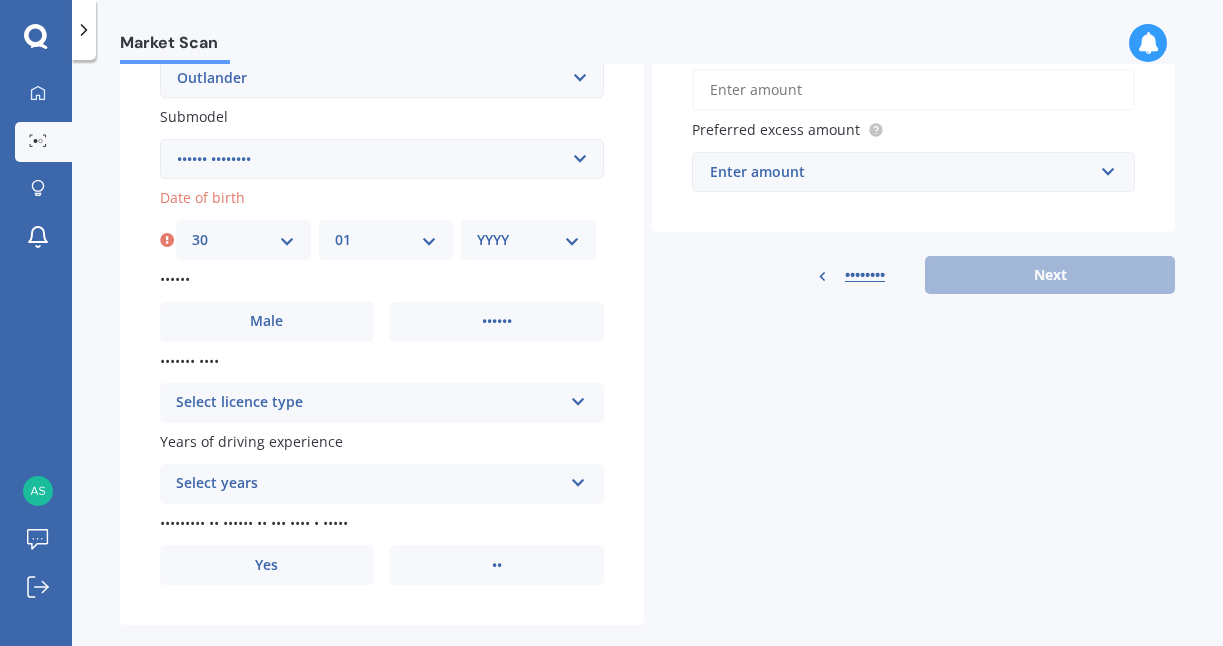click on "DD MM 01 02 03 04 05 06 07 08 09 10 11 12" at bounding box center [386, 240] 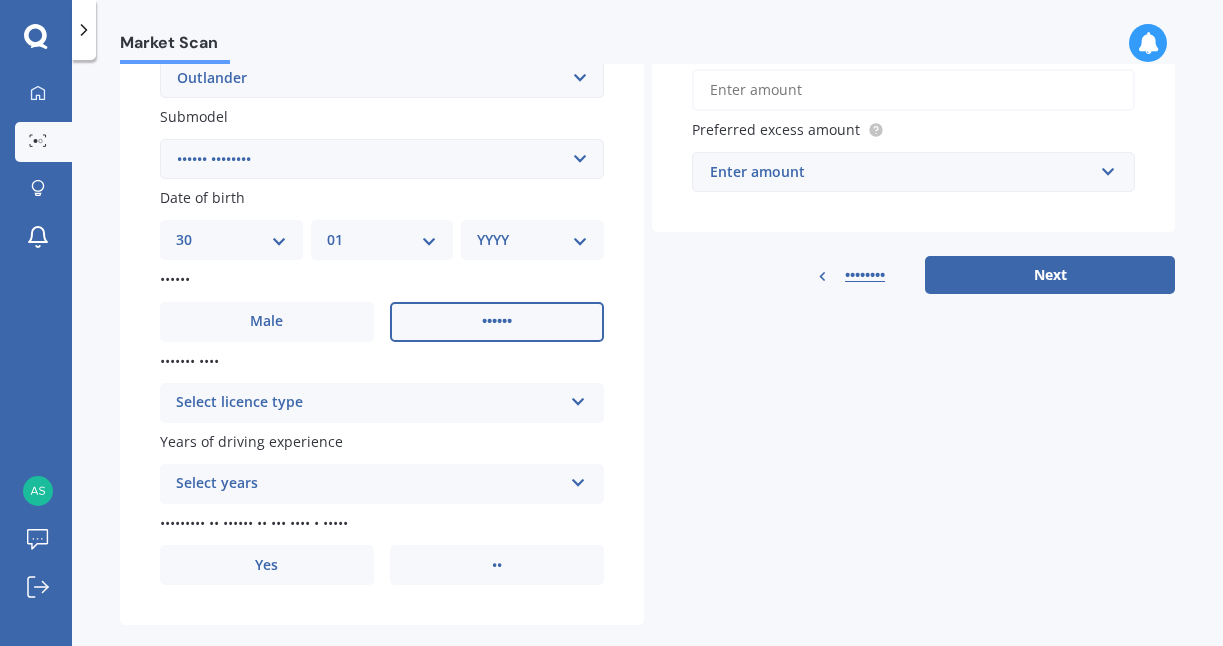 click on "••••••" at bounding box center [497, 322] 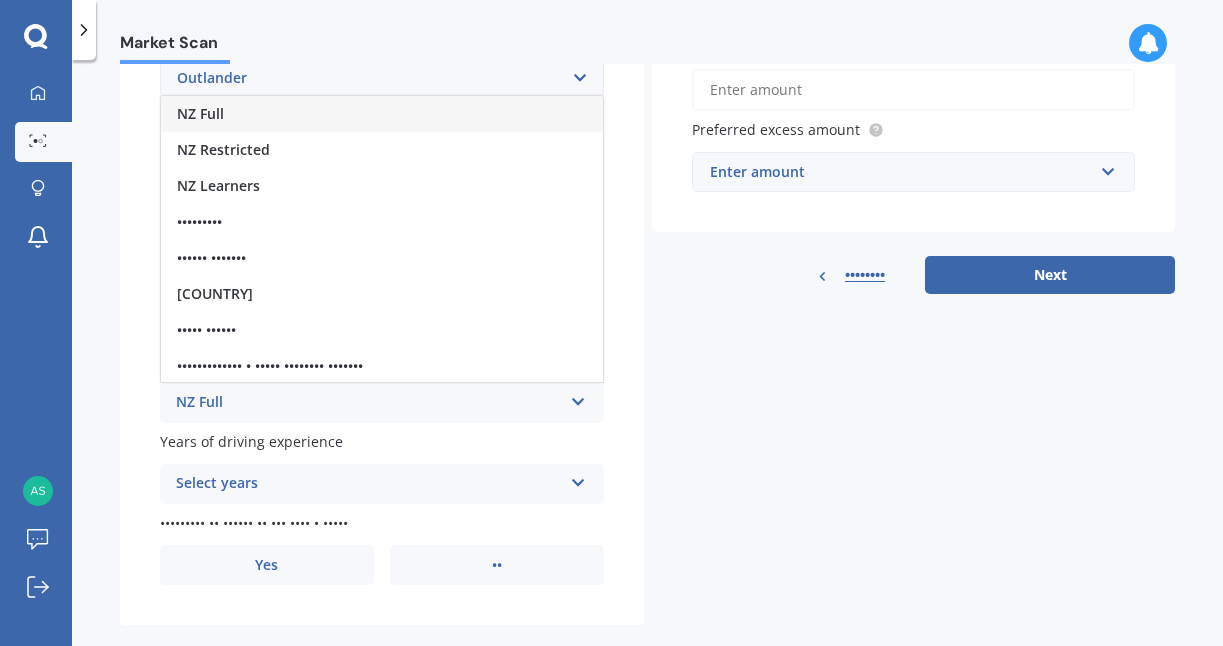 click on "NZ Full" at bounding box center [382, 114] 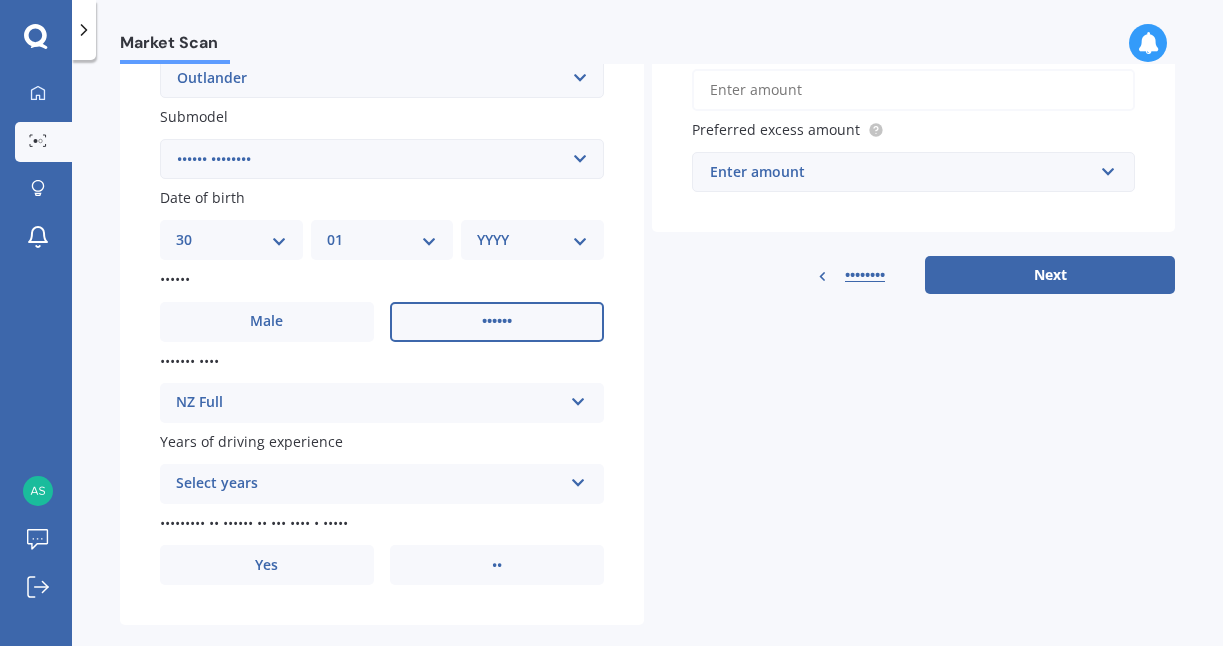 click on "Select years" at bounding box center (369, 484) 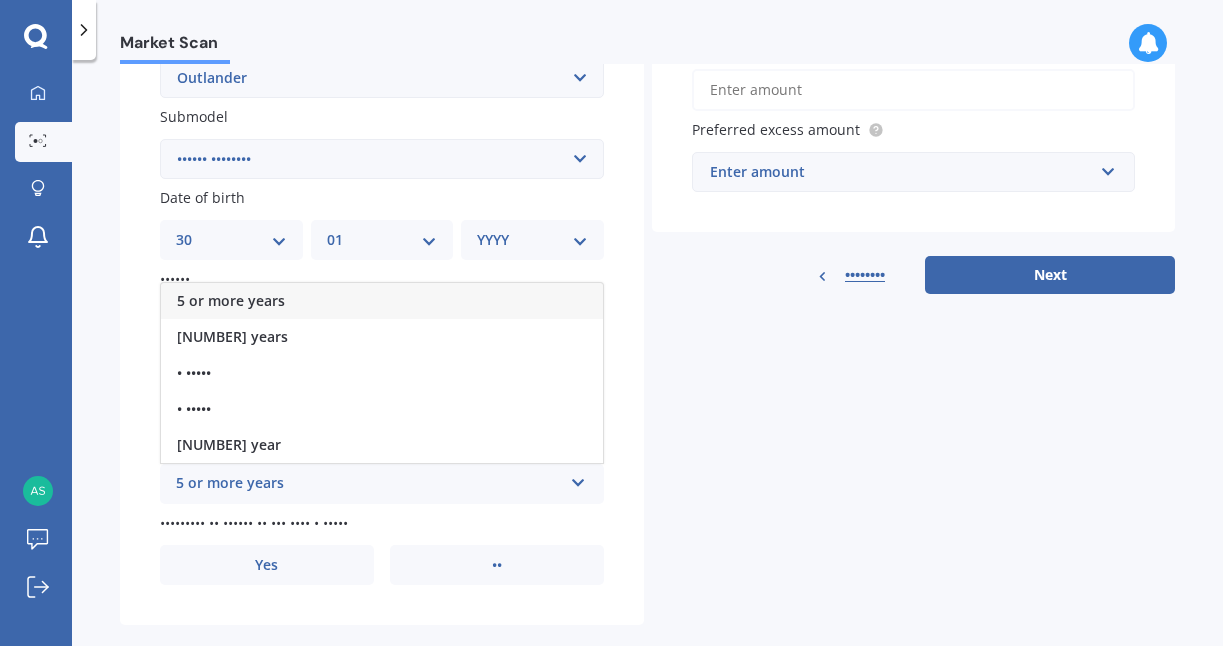 click on "5 or more years" at bounding box center (231, 300) 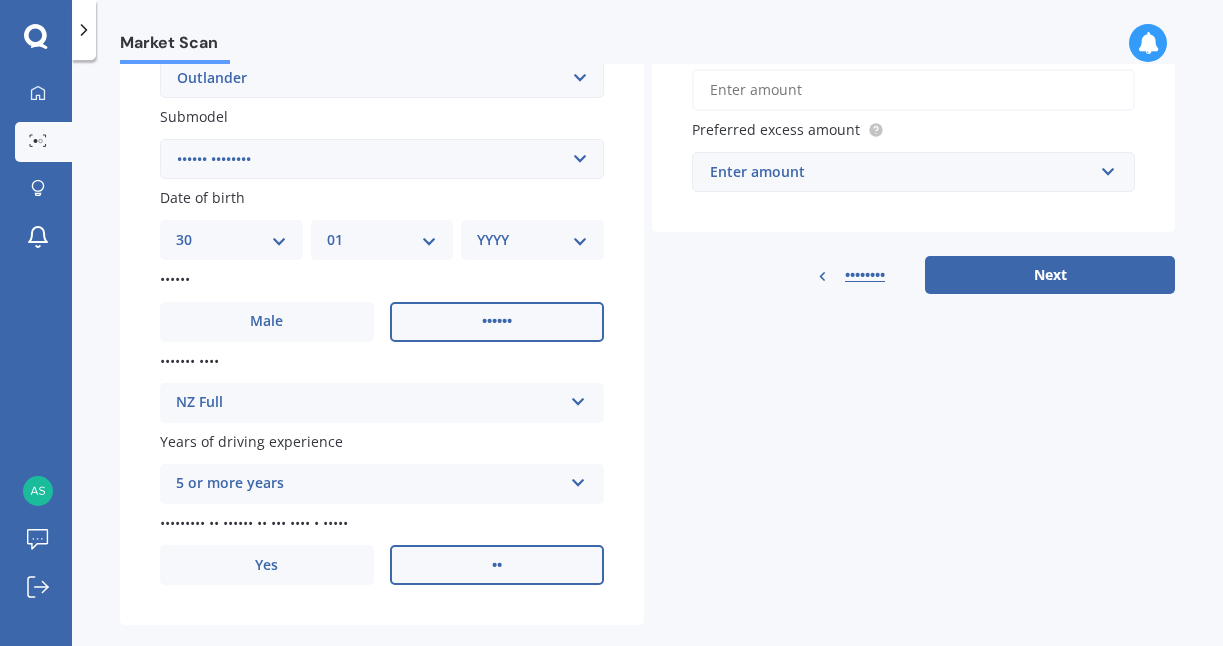 click on "••" at bounding box center [497, 322] 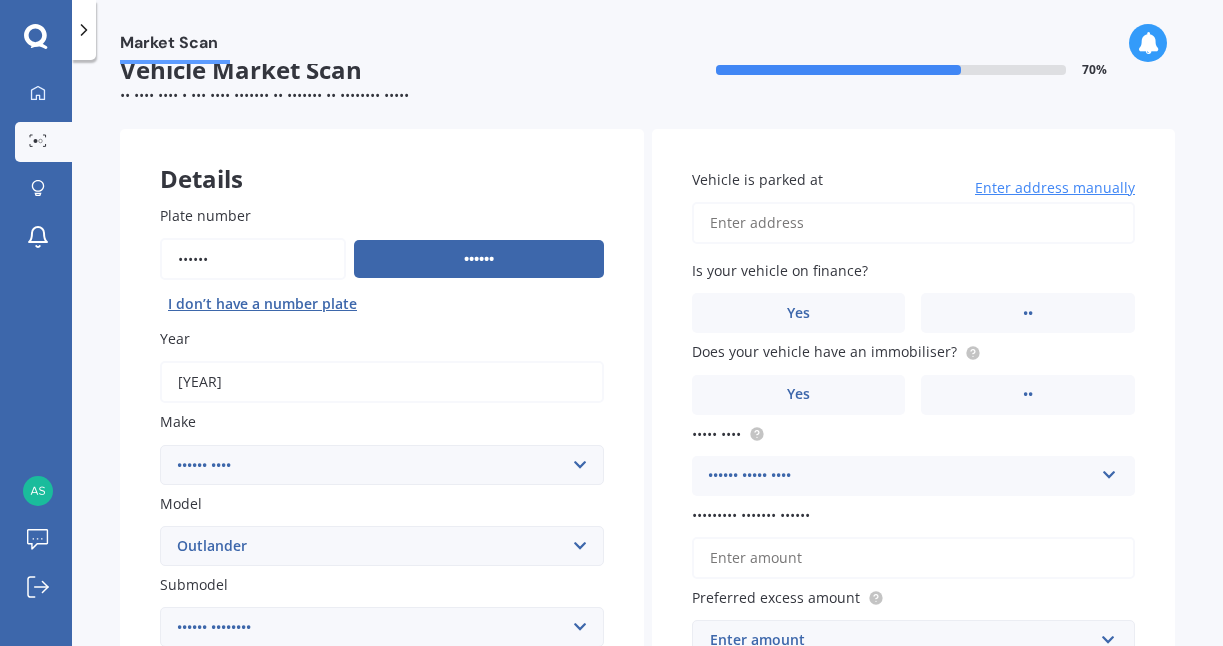scroll, scrollTop: 31, scrollLeft: 0, axis: vertical 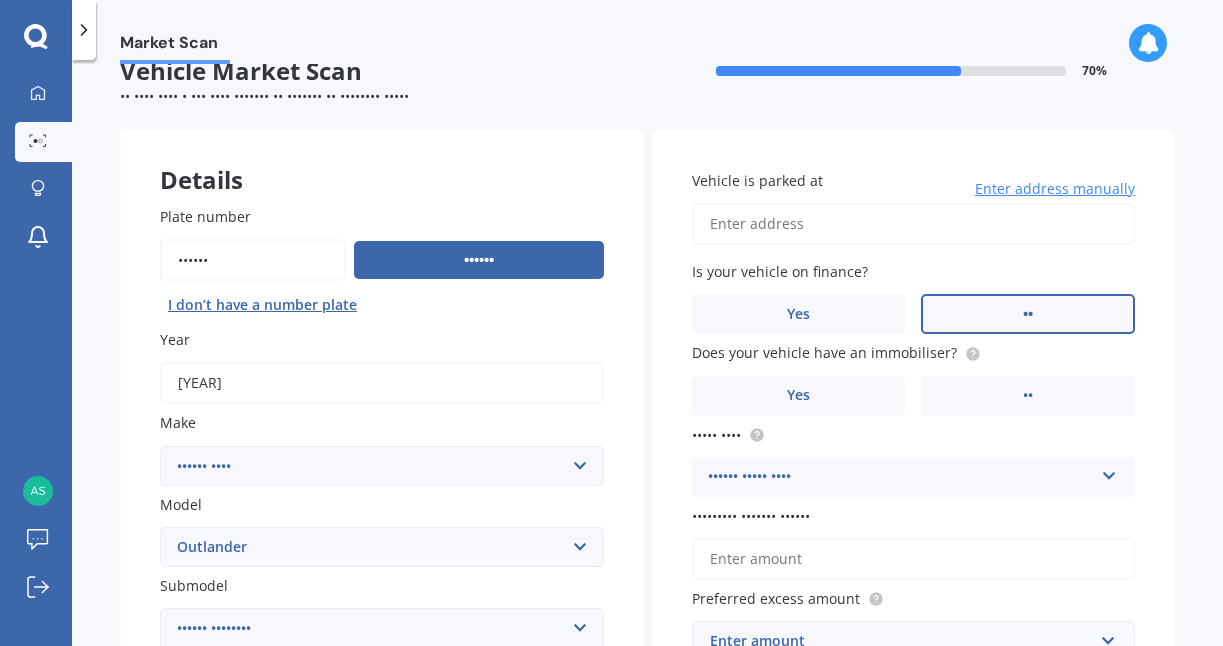 click on "••" at bounding box center (497, 791) 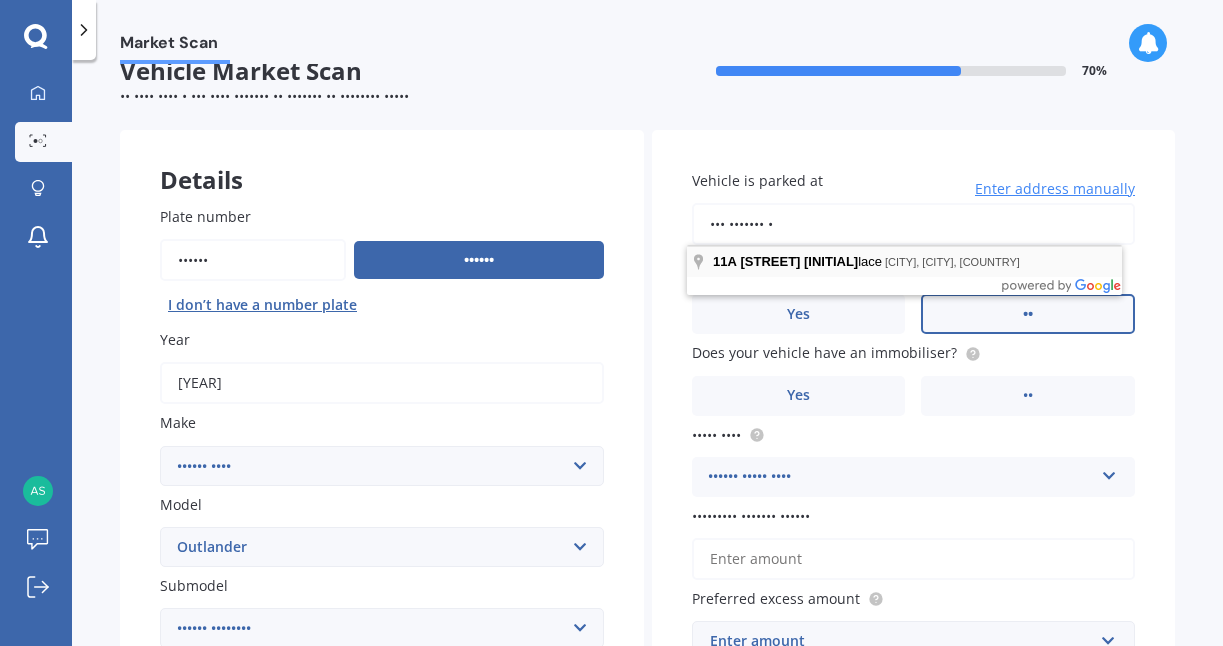 type on "••• ••••••• •" 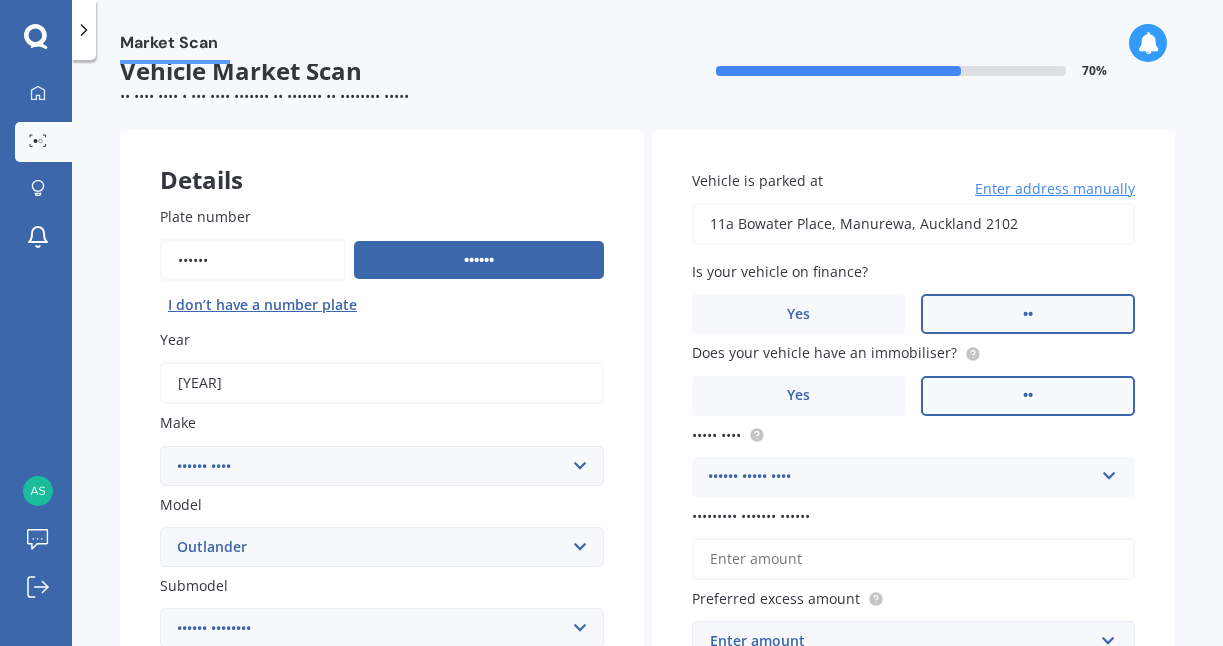 click on "••" at bounding box center (497, 791) 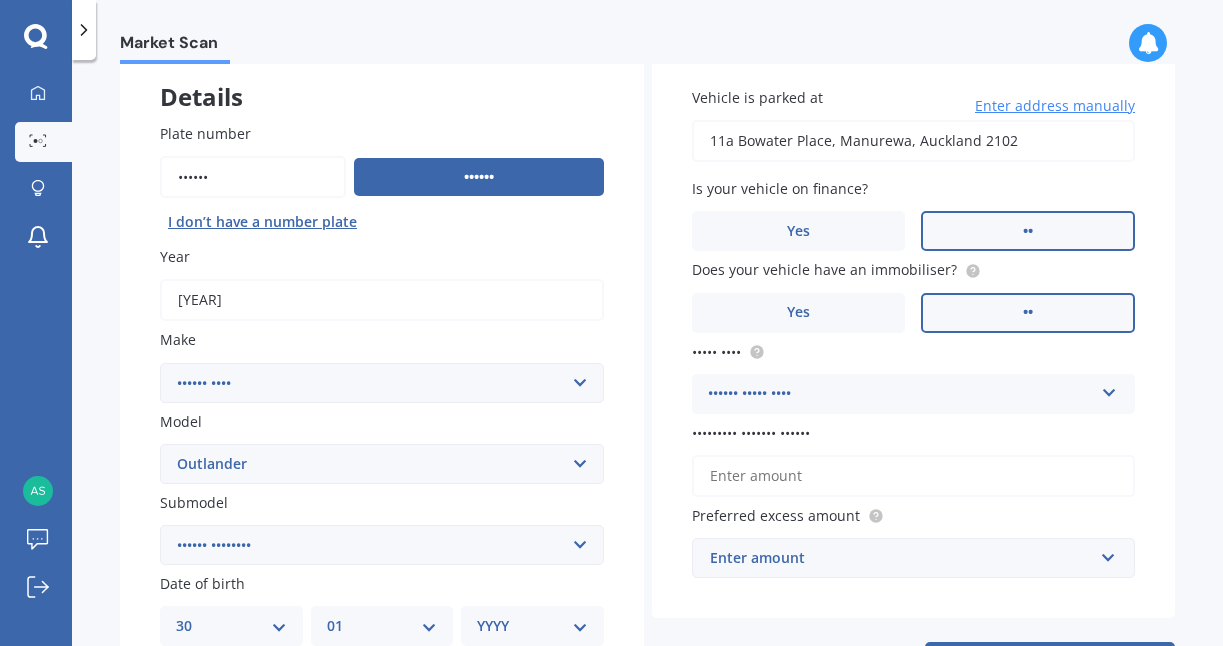 scroll, scrollTop: 231, scrollLeft: 0, axis: vertical 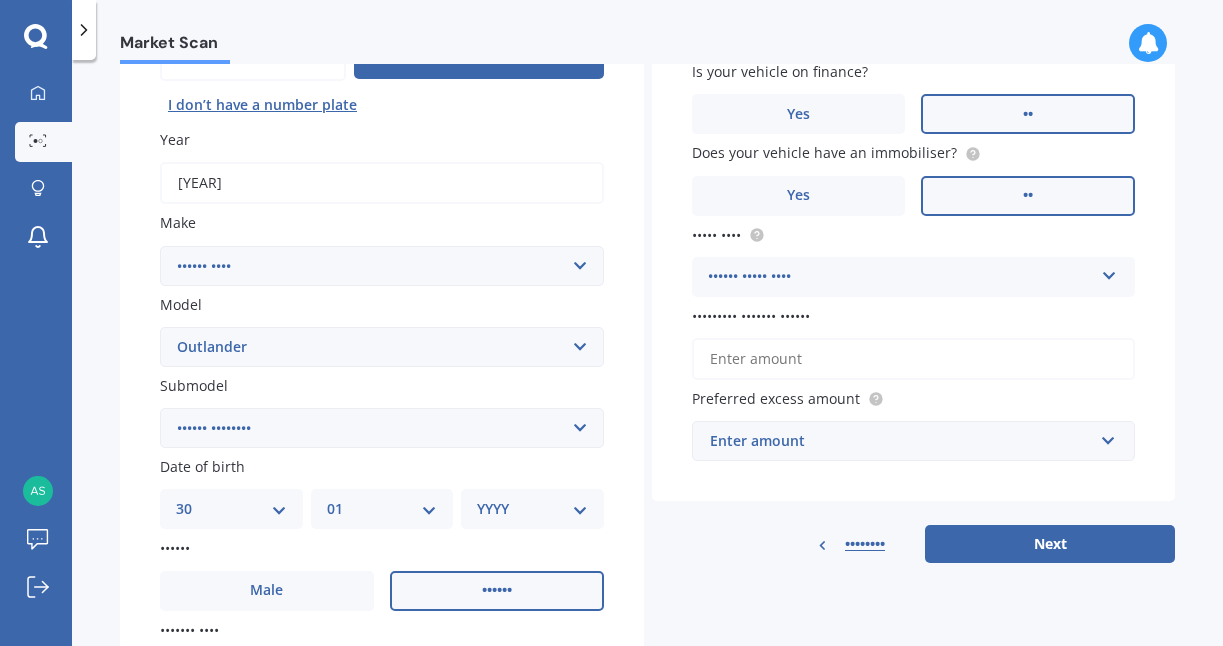 click on "•••••• ••••• ••••" at bounding box center [901, 277] 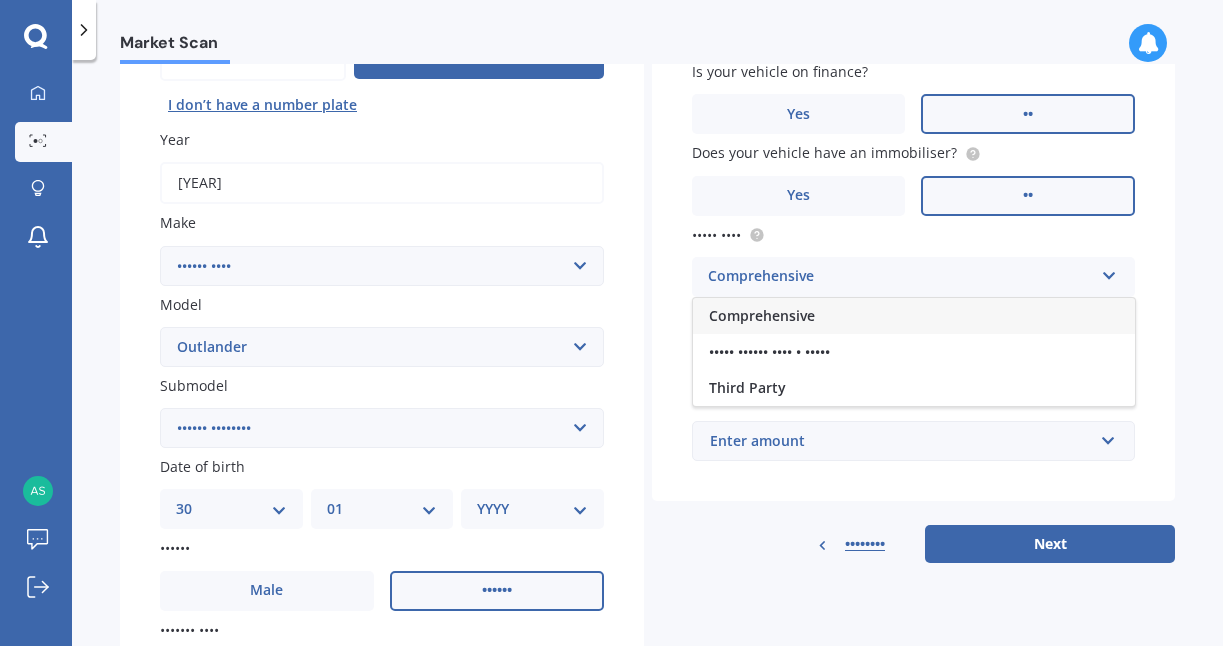 click on "Comprehensive" at bounding box center [762, 315] 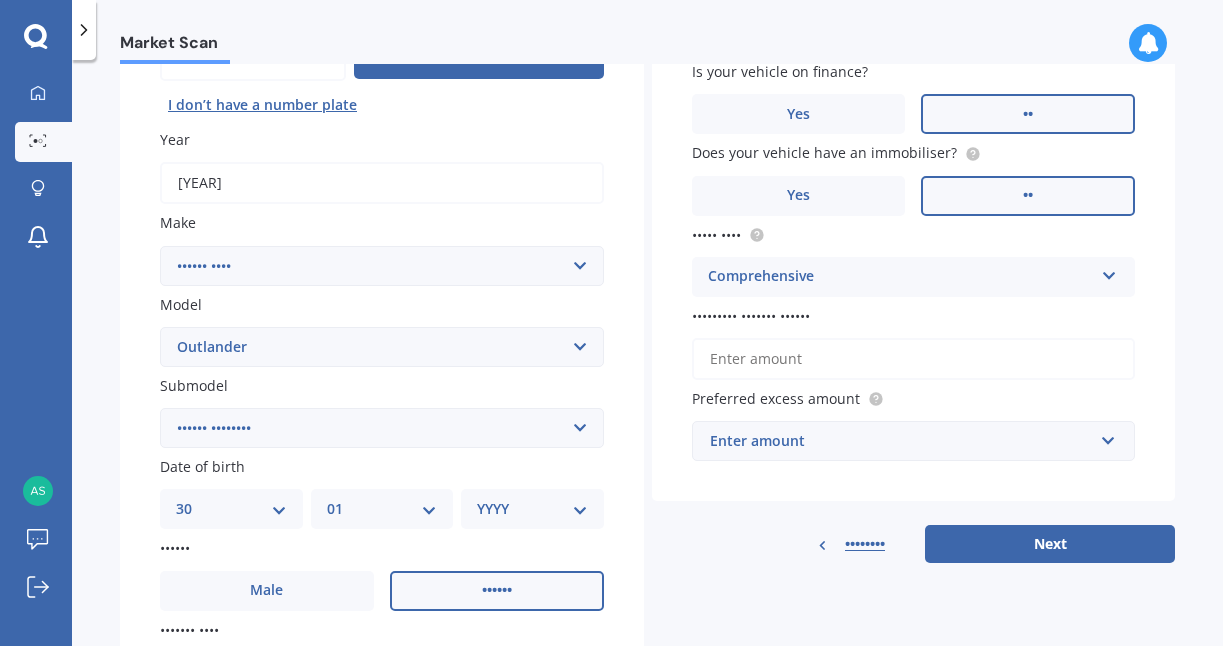click on "••••••••• ••••••• ••••••" at bounding box center (914, 359) 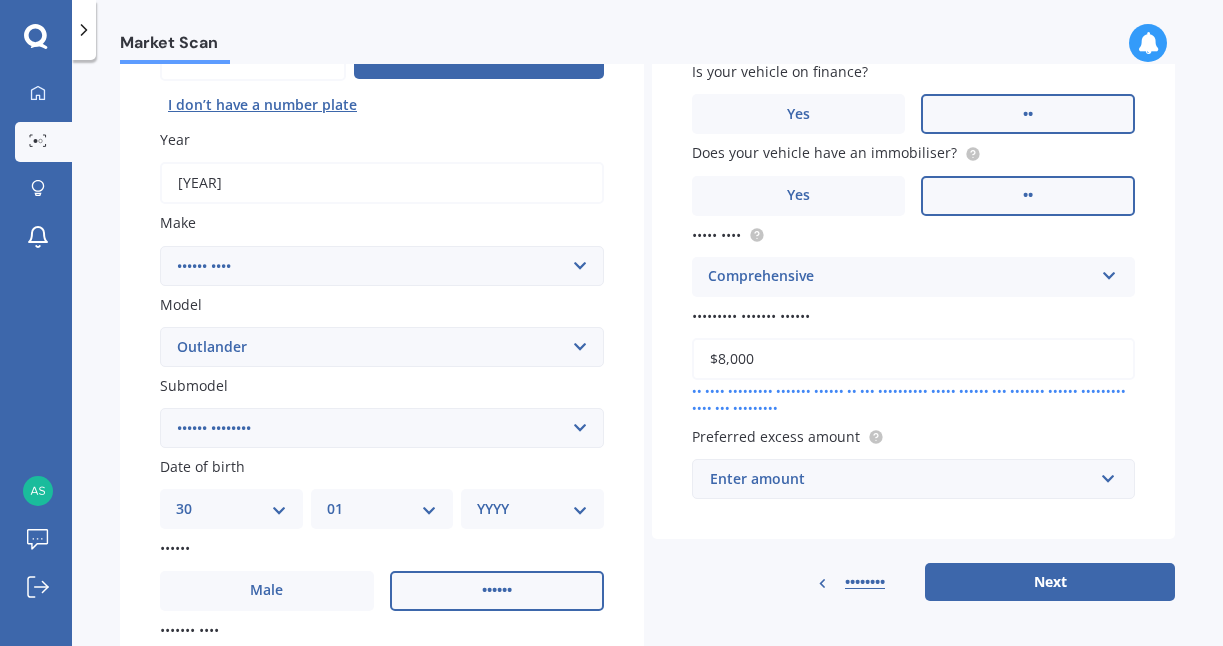 type on "$8,000" 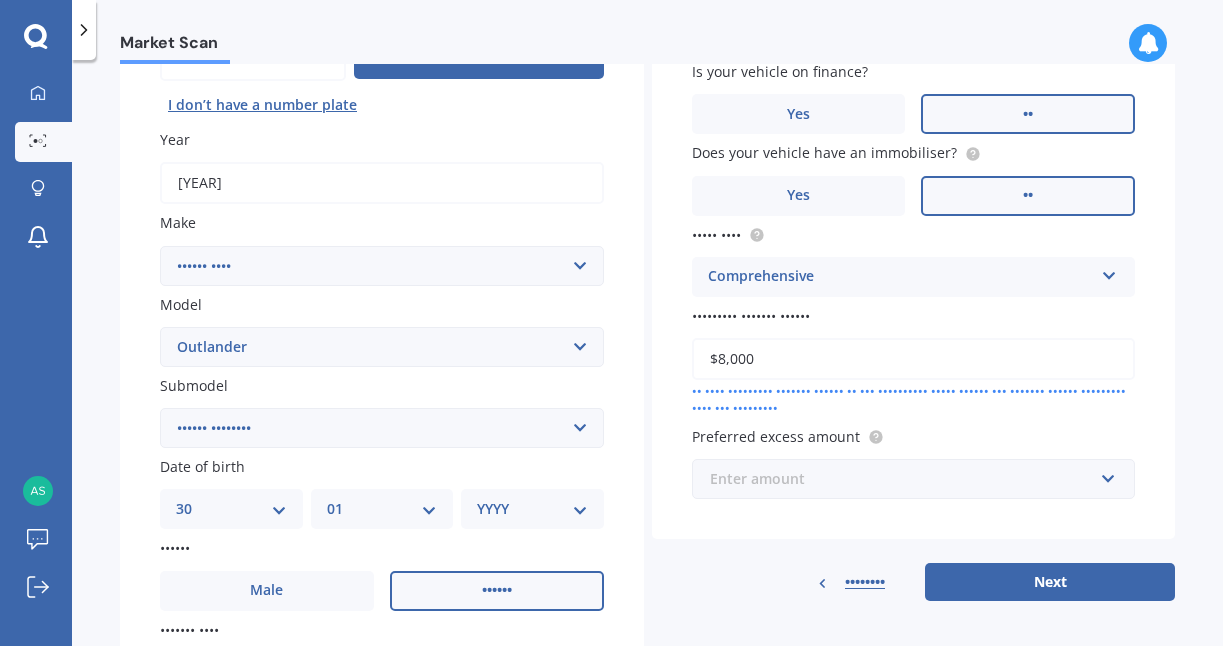 click at bounding box center [907, 479] 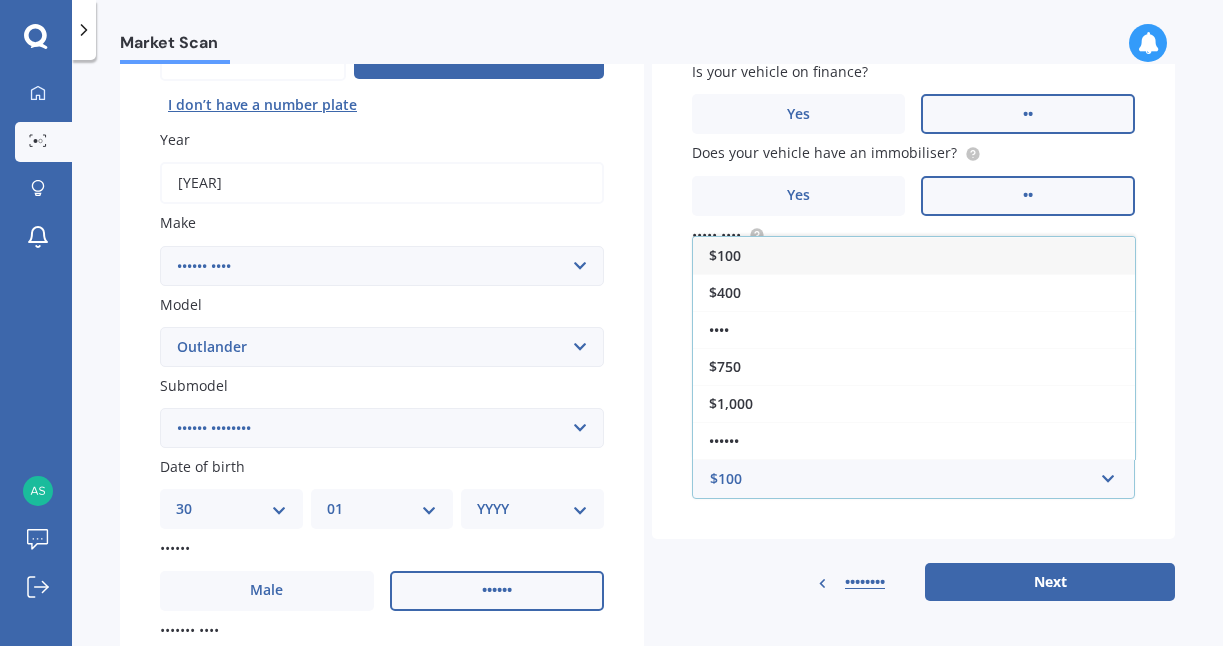 click on "$100" at bounding box center [914, 255] 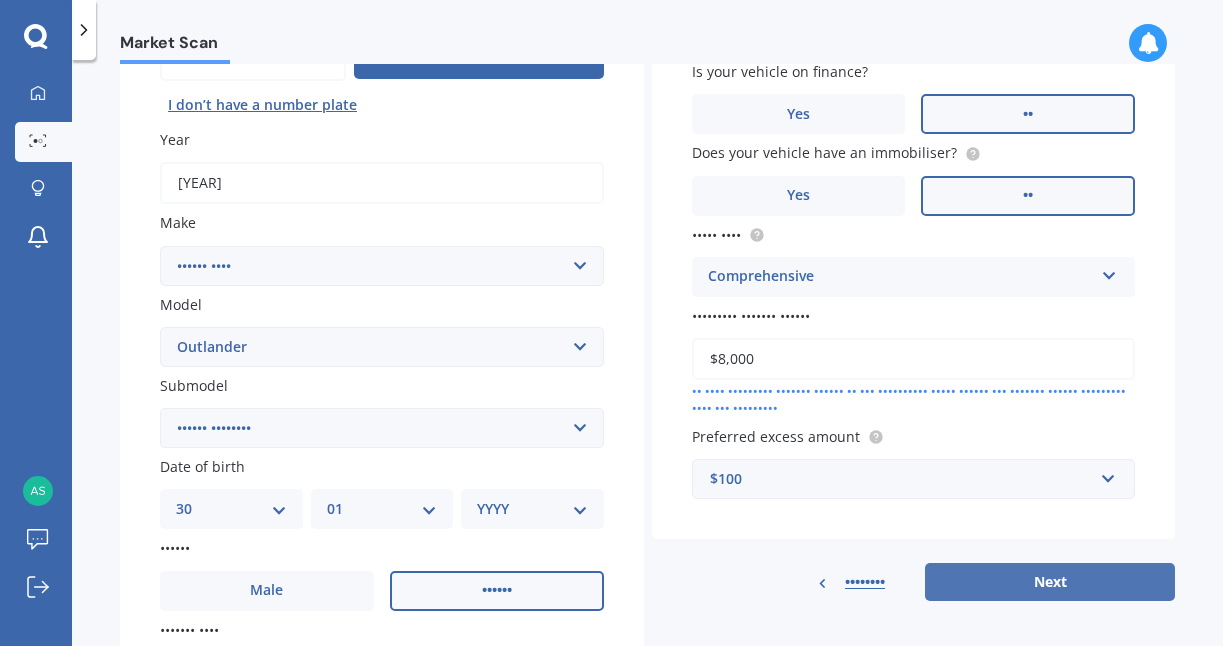 click on "Next" at bounding box center [1050, 582] 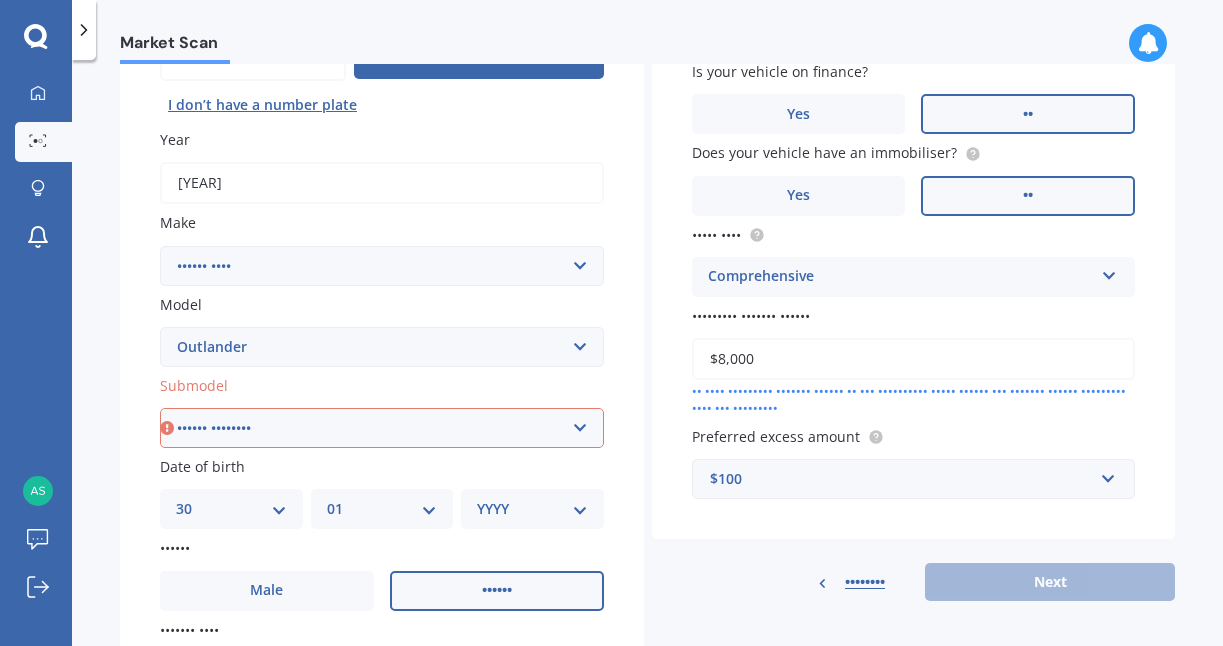 click on "Select submodel (All other) 2.4 Litre Station Wagon 3.0 Litre AWD 3.0 VRX Auto 4WD Petrol Hybrid LS LS 2.0P/CVT LS 2.4P/CVT PHEV Petrol/Hybrid PHEV VRX 4WD Hybrid PHEV XLS 4WD Hybrid SP Station Wagon turbo SPORT 2.5P/CVT VRX 2.5P/4WD/CVT VRX 2.5P/CVT VRX turbo diesel XLS XLS Diesel" at bounding box center (382, 428) 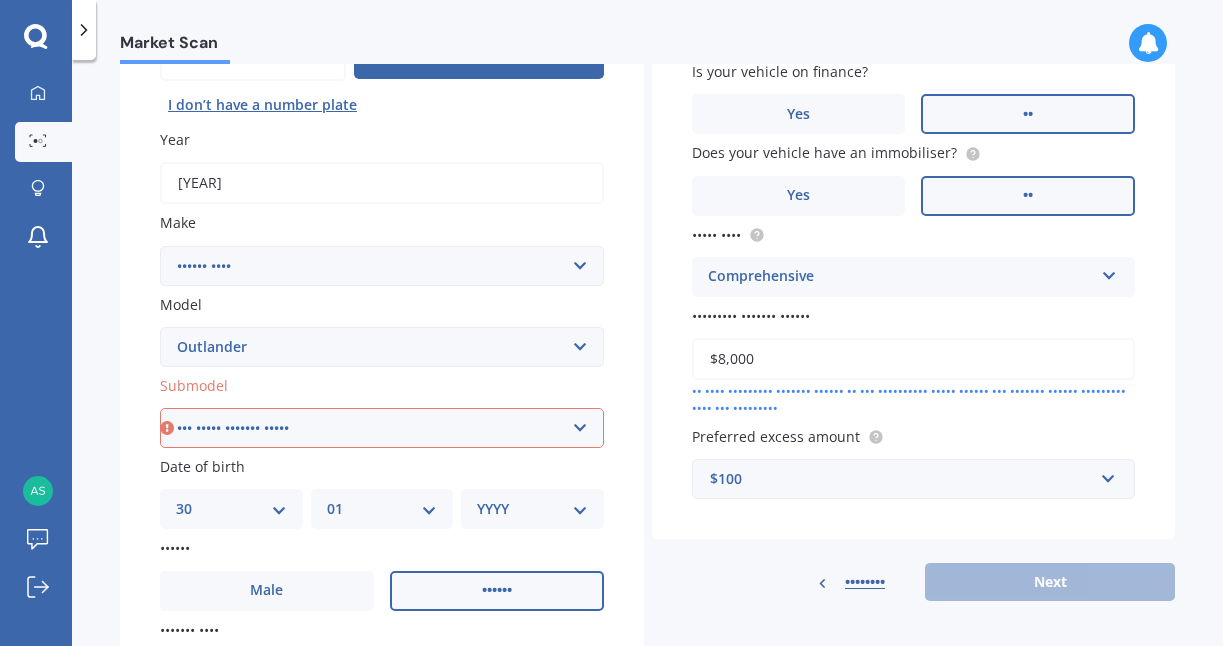 click on "Select submodel (All other) 2.4 Litre Station Wagon 3.0 Litre AWD 3.0 VRX Auto 4WD Petrol Hybrid LS LS 2.0P/CVT LS 2.4P/CVT PHEV Petrol/Hybrid PHEV VRX 4WD Hybrid PHEV XLS 4WD Hybrid SP Station Wagon turbo SPORT 2.5P/CVT VRX 2.5P/4WD/CVT VRX 2.5P/CVT VRX turbo diesel XLS XLS Diesel" at bounding box center (382, 428) 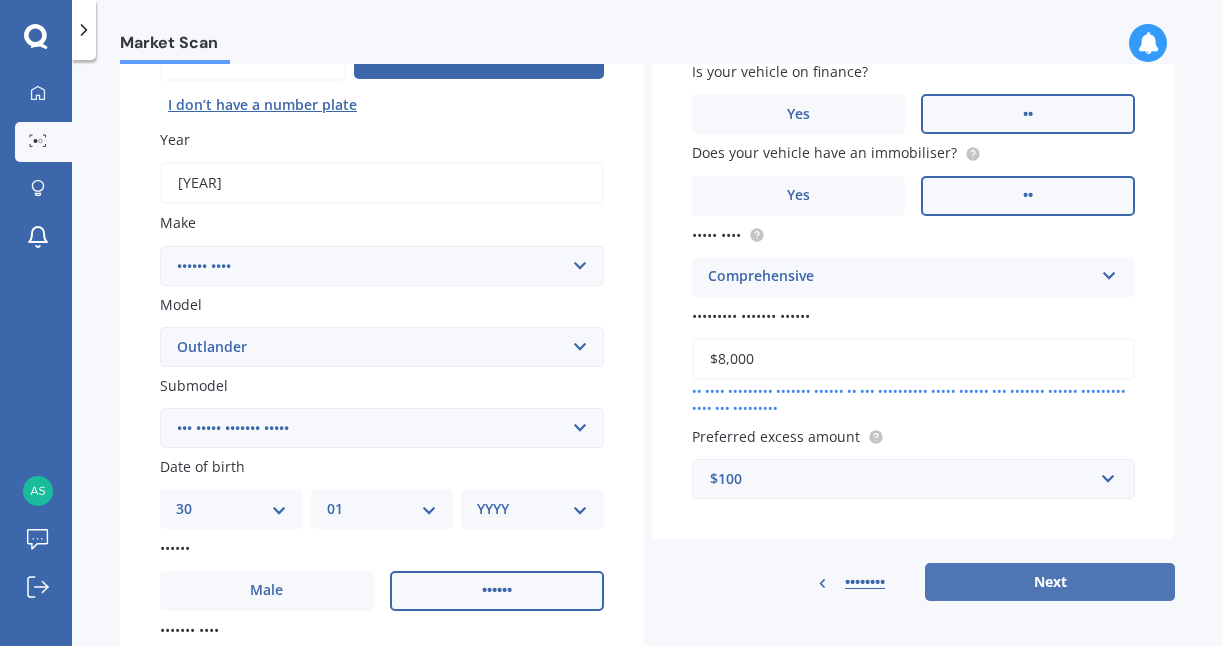 click on "Next" at bounding box center (1050, 582) 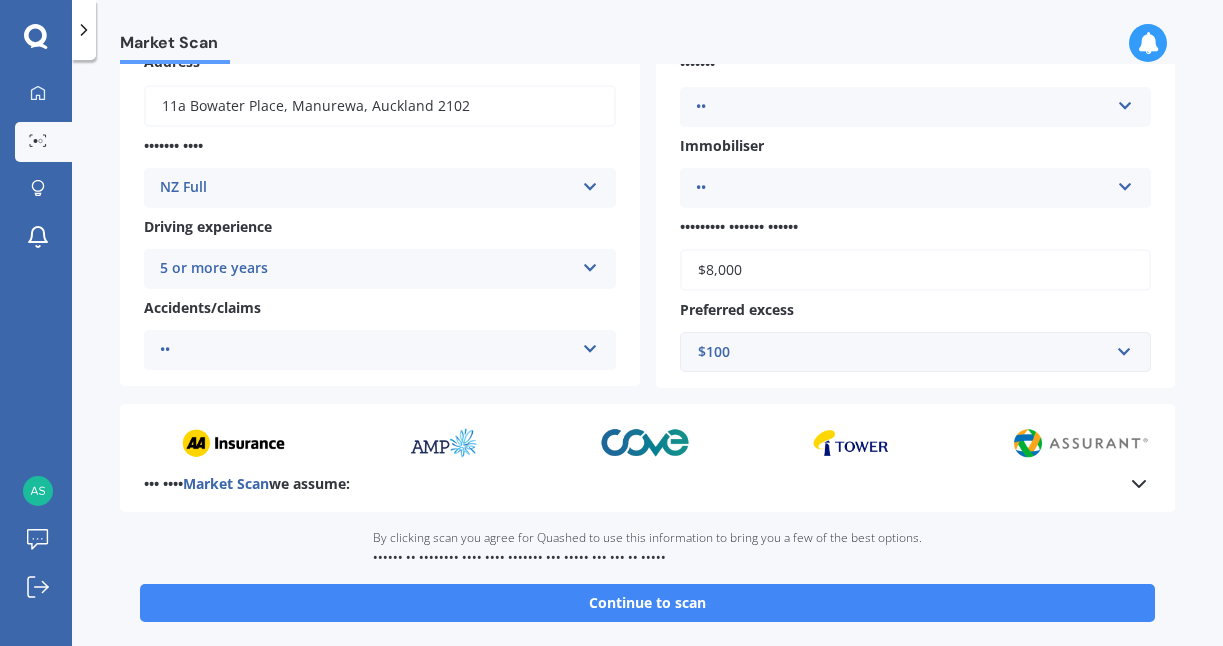 scroll, scrollTop: 300, scrollLeft: 0, axis: vertical 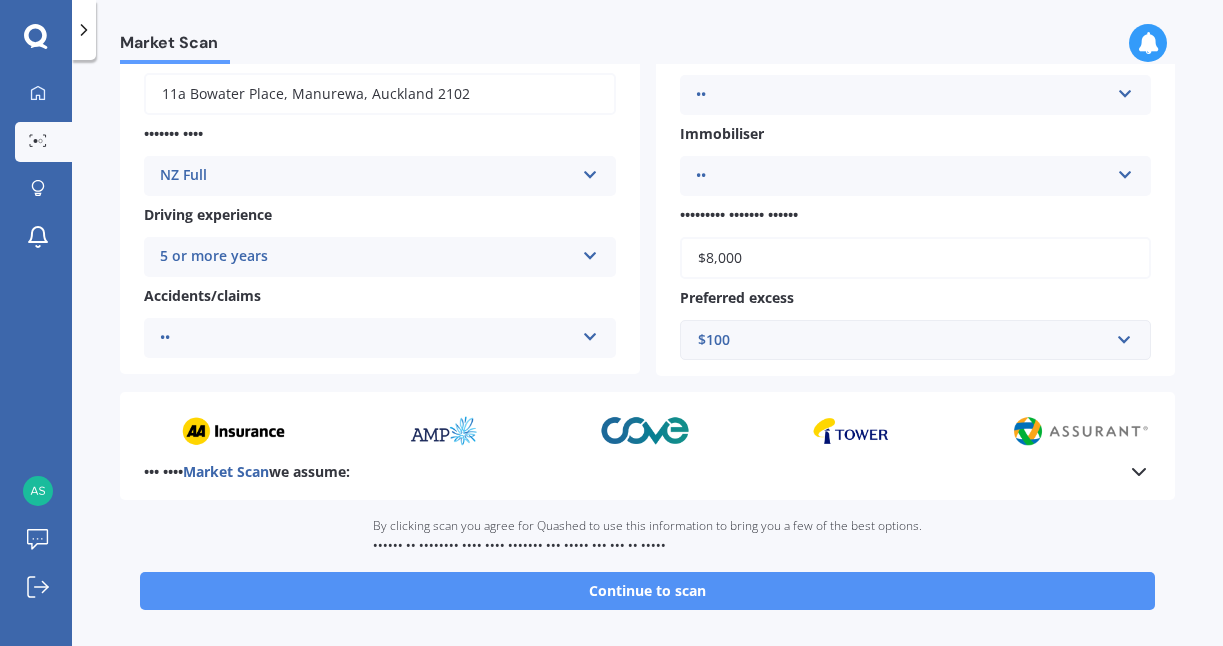 click on "Continue to scan" at bounding box center (647, 591) 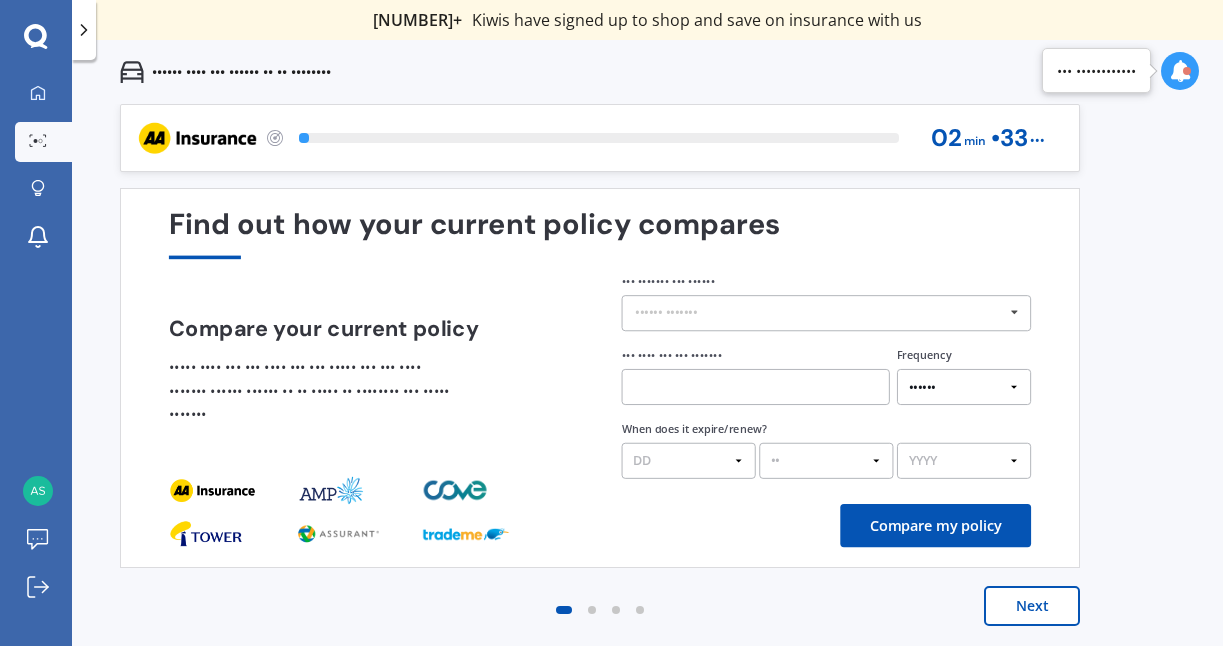 scroll, scrollTop: 0, scrollLeft: 0, axis: both 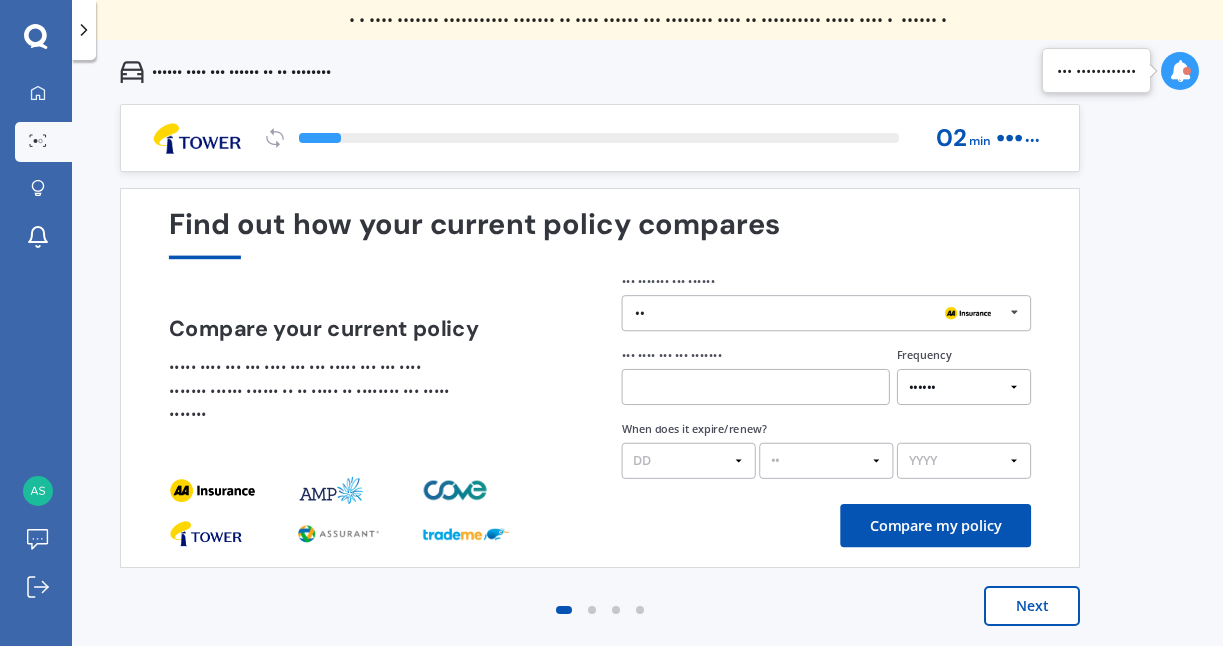 click at bounding box center [1014, 312] 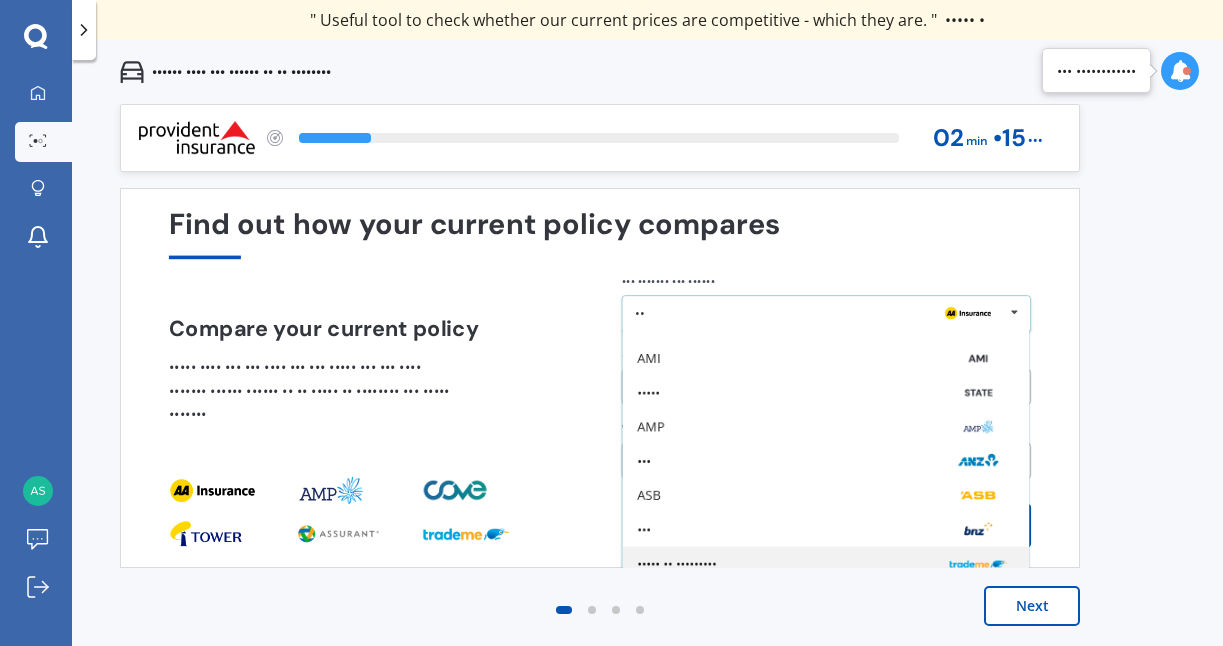 scroll, scrollTop: 131, scrollLeft: 0, axis: vertical 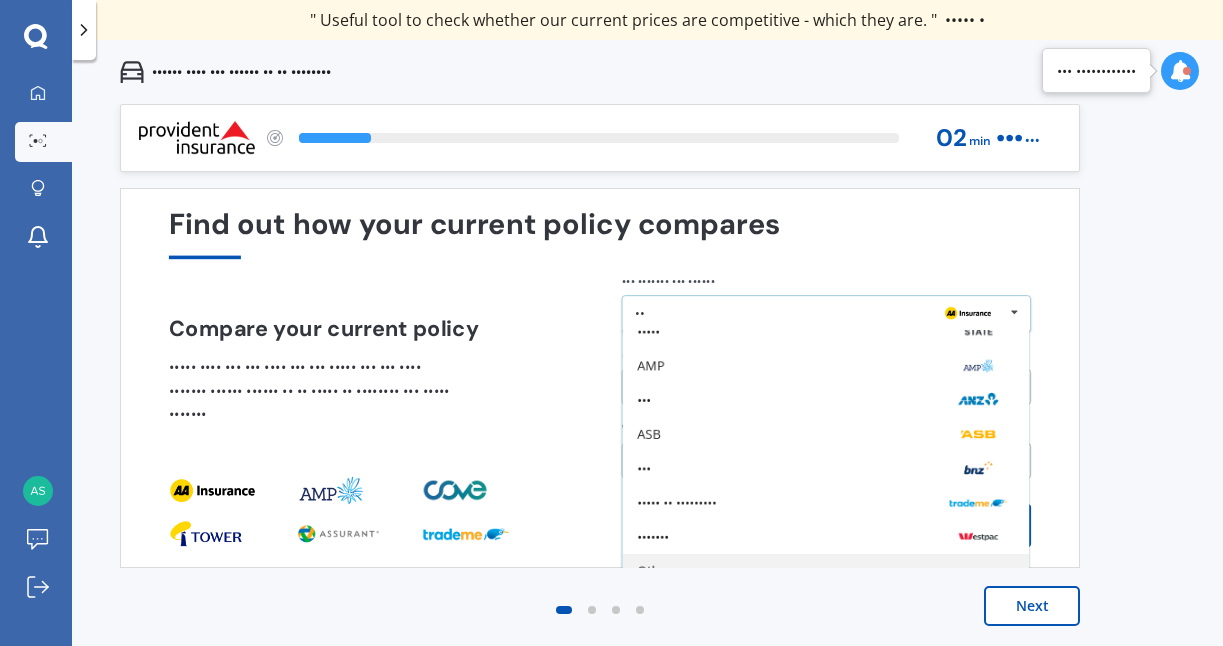 click on "Other" at bounding box center [825, 229] 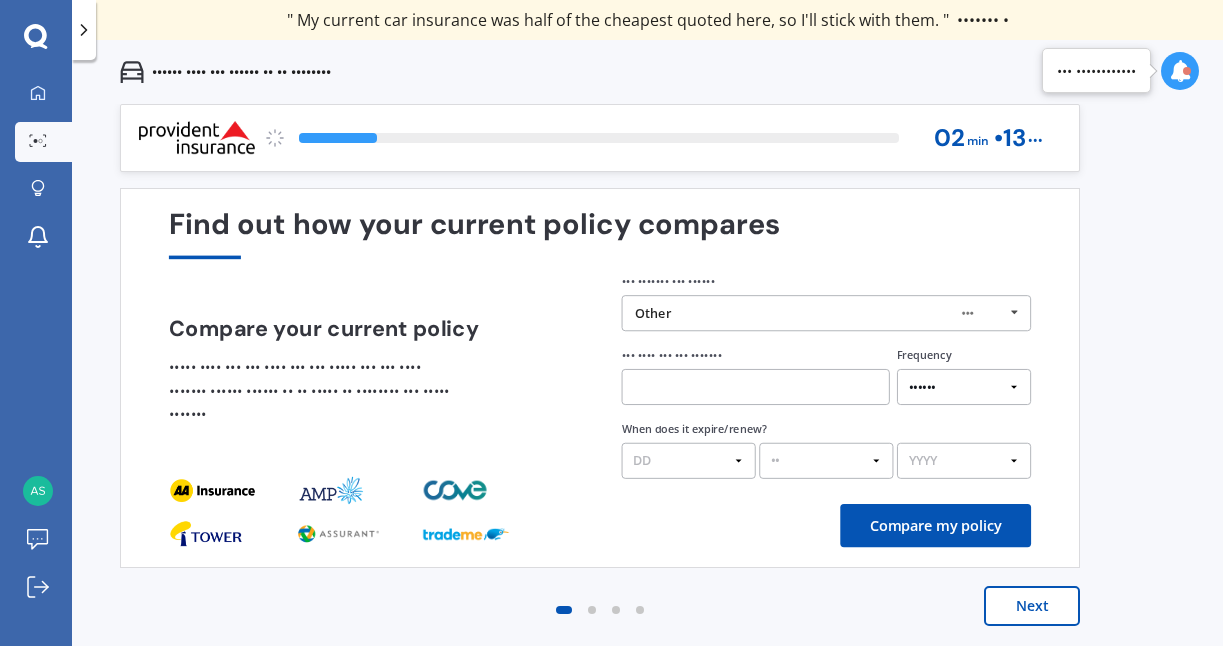 click at bounding box center [756, 387] 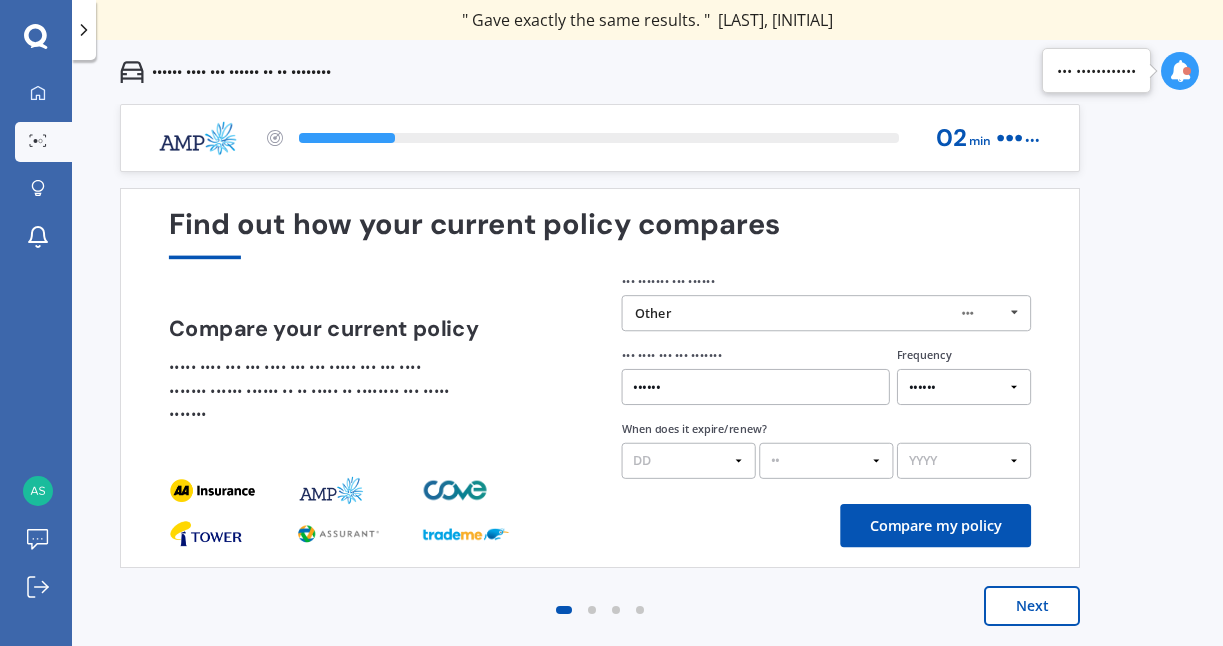type on "••••••" 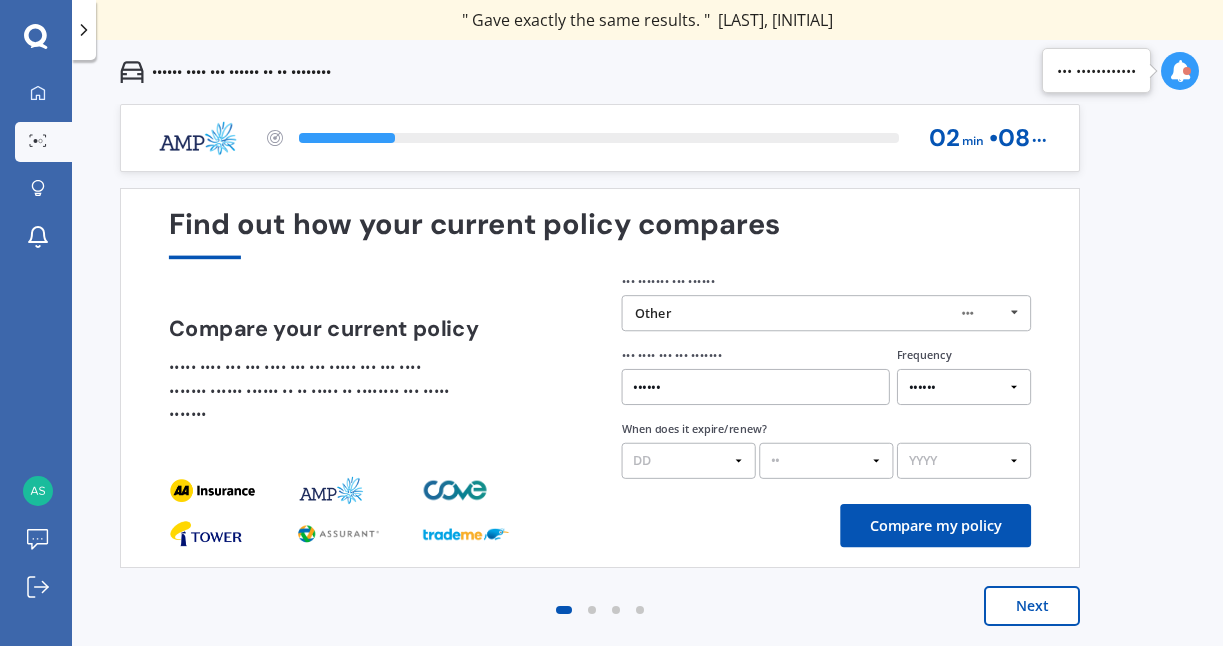 select on "Fortnightly" 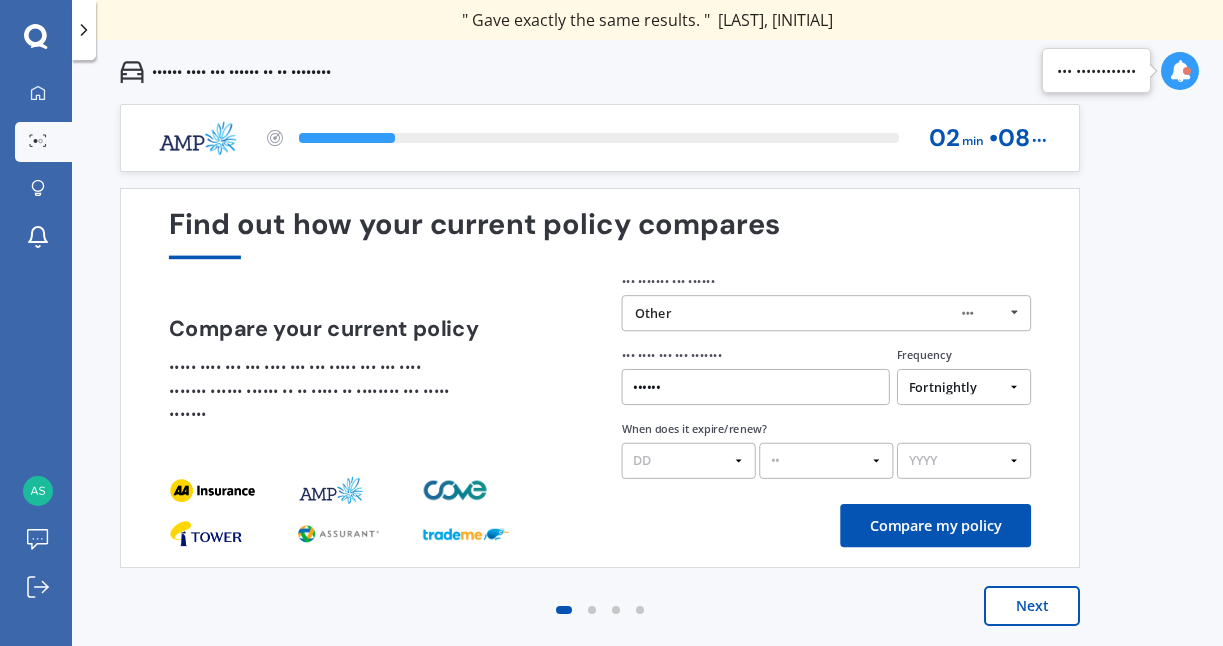 click on "•••••• ••••••••••• ••••••••• ••••••• ••••••••••• •••••• •••••••" at bounding box center (964, 387) 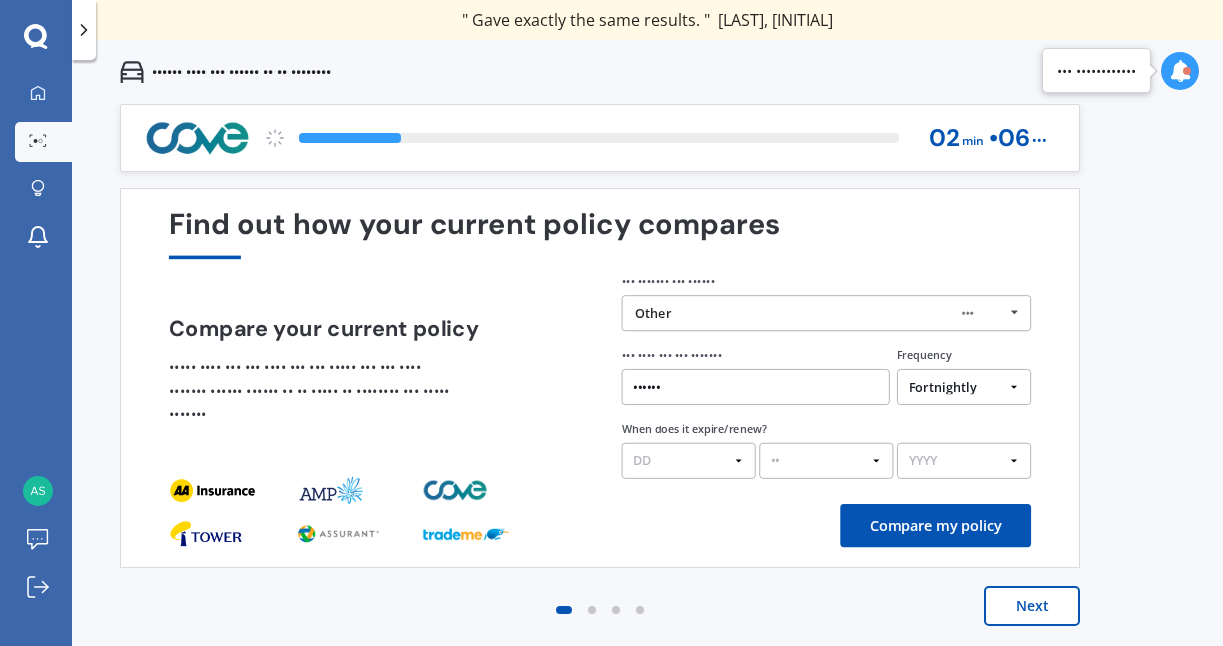 click on "Compare my policy" at bounding box center [935, 525] 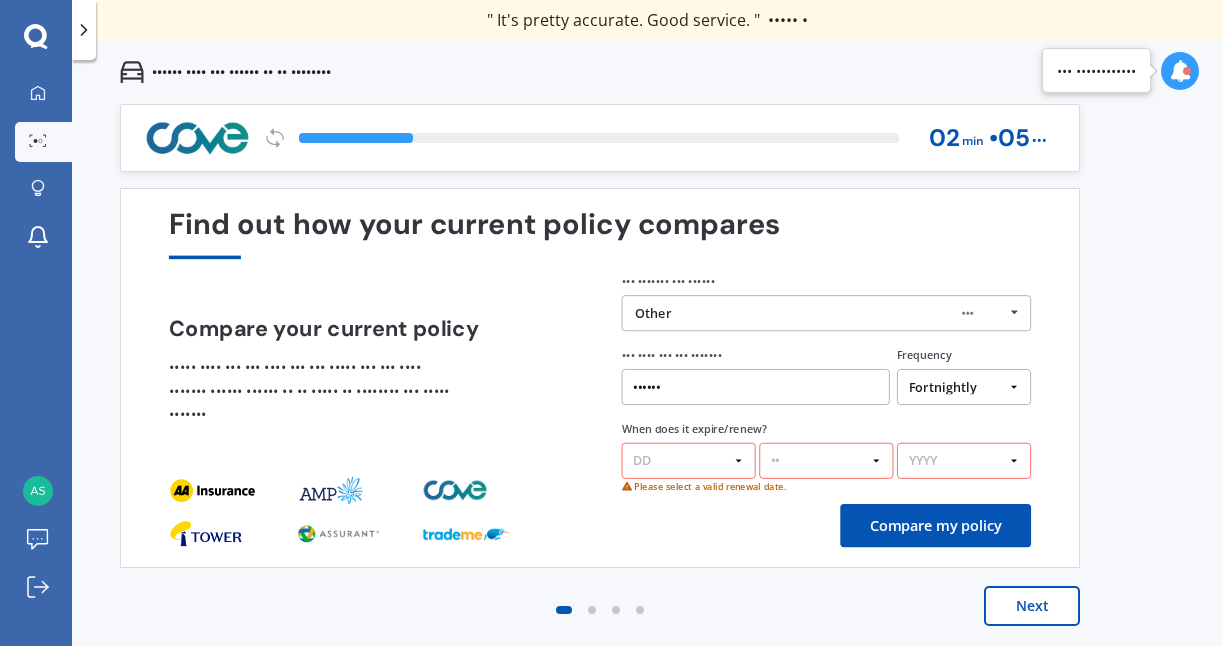click on "DD 01 02 03 04 05 06 07 08 09 10 11 12 13 14 15 16 17 18 19 20 21 22 23 24 25 26 27 28 29 30 31" at bounding box center [689, 461] 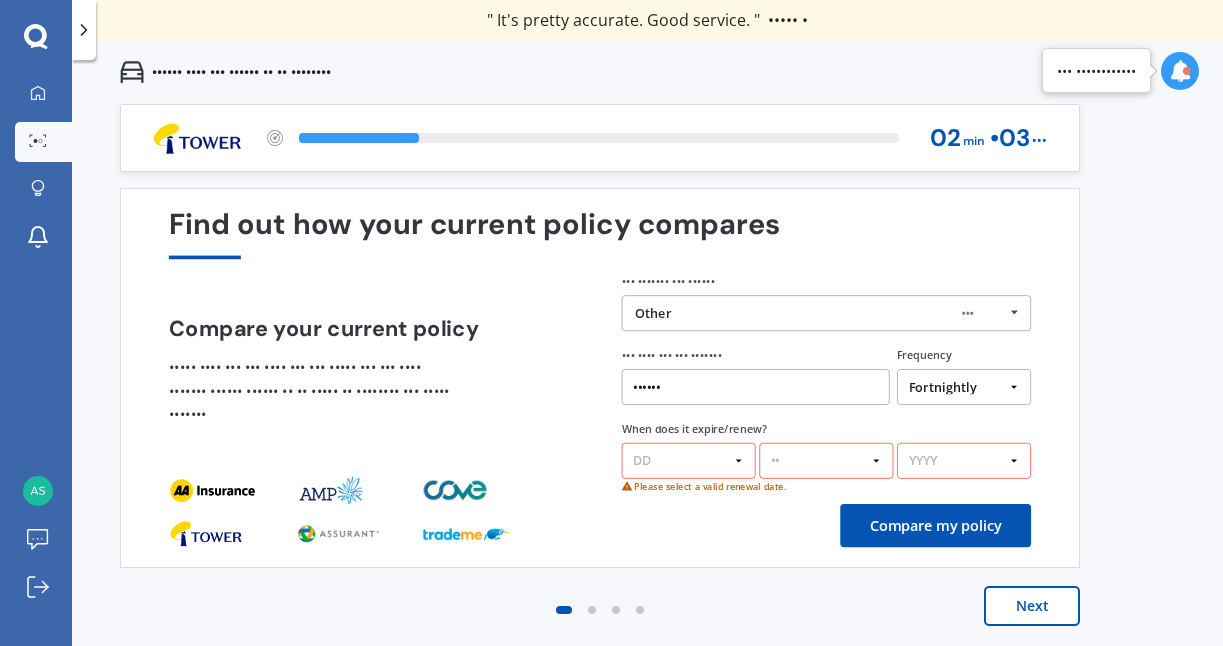 select on "01" 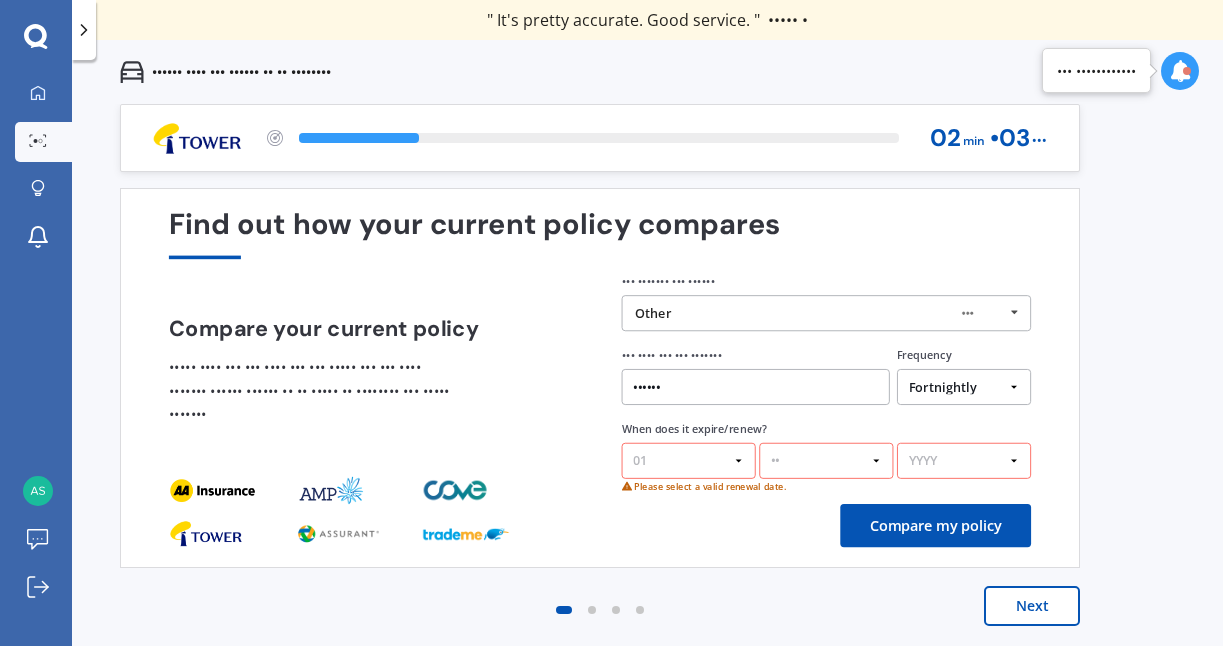 click on "DD 01 02 03 04 05 06 07 08 09 10 11 12 13 14 15 16 17 18 19 20 21 22 23 24 25 26 27 28 29 30 31" at bounding box center (689, 461) 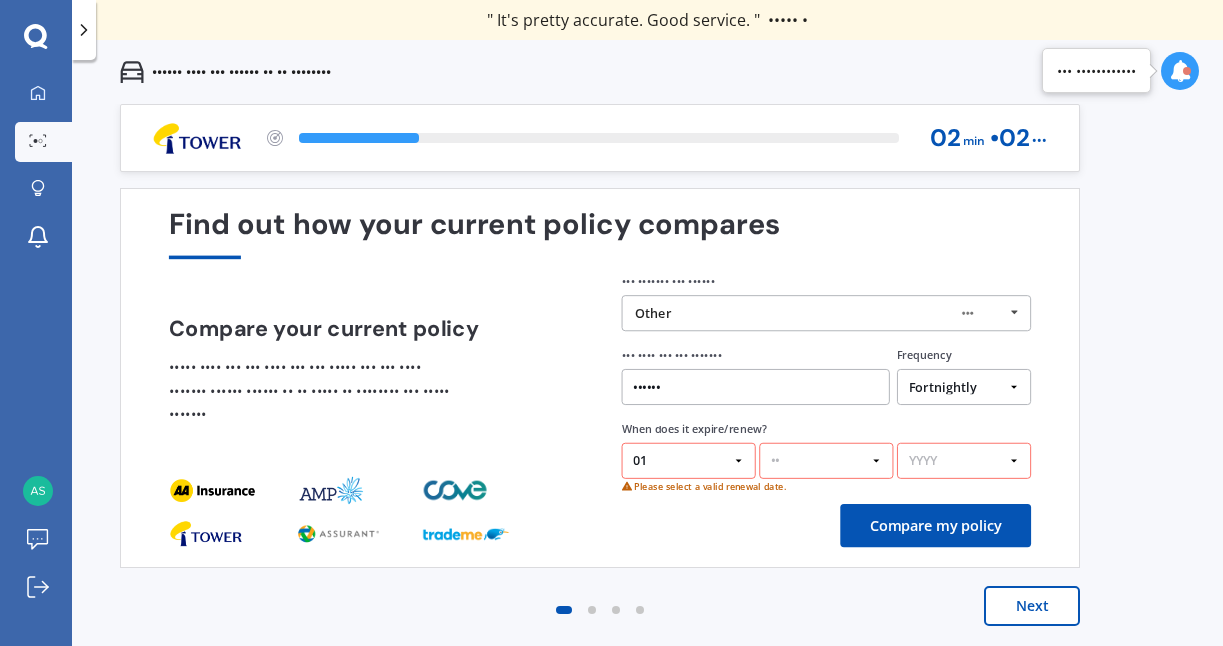 click on "DD MM 01 02 03 04 05 06 07 08 09 10 11 12" at bounding box center (826, 461) 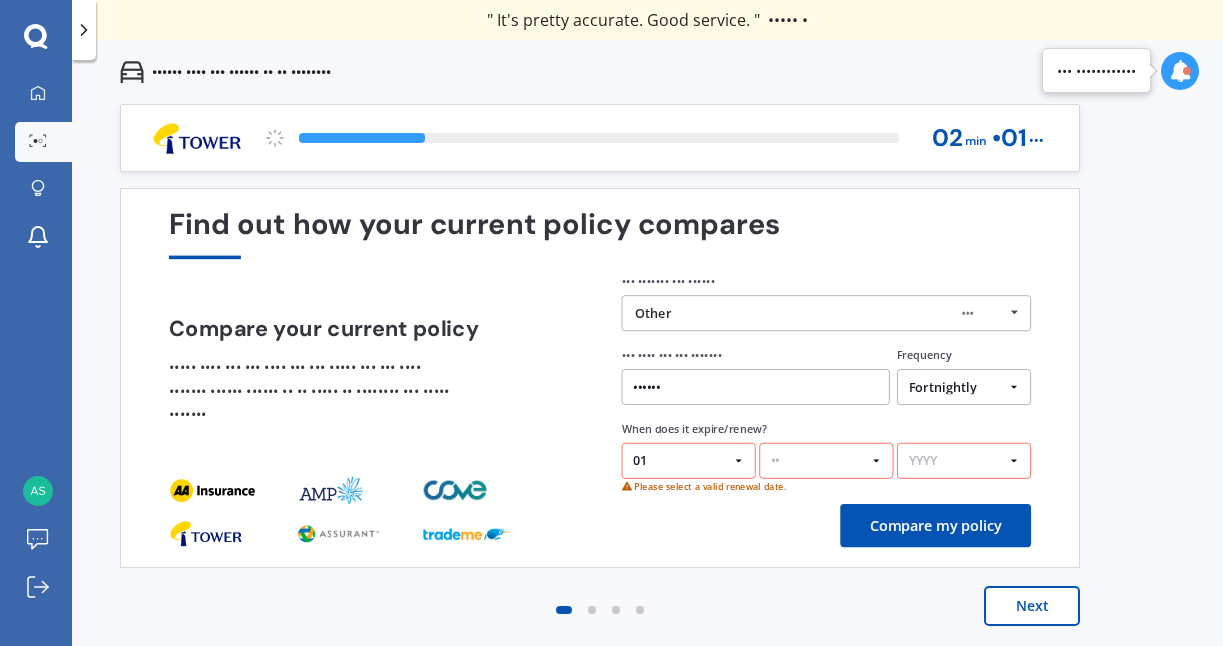 select on "07" 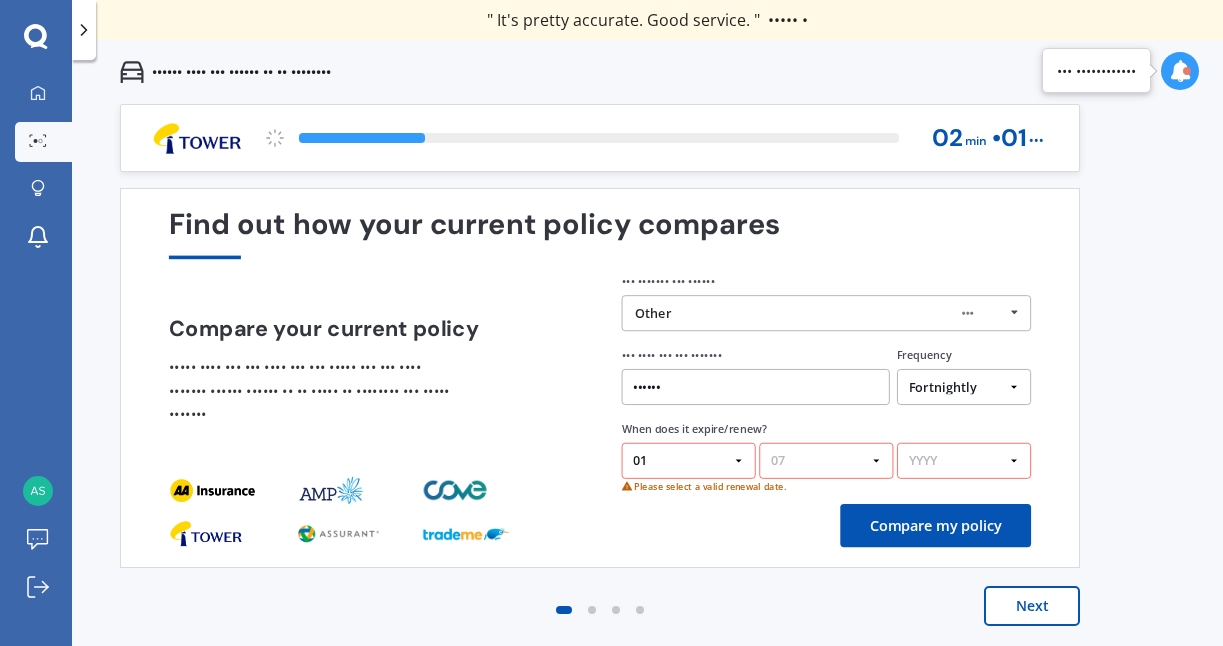 click on "DD MM 01 02 03 04 05 06 07 08 09 10 11 12" at bounding box center (826, 461) 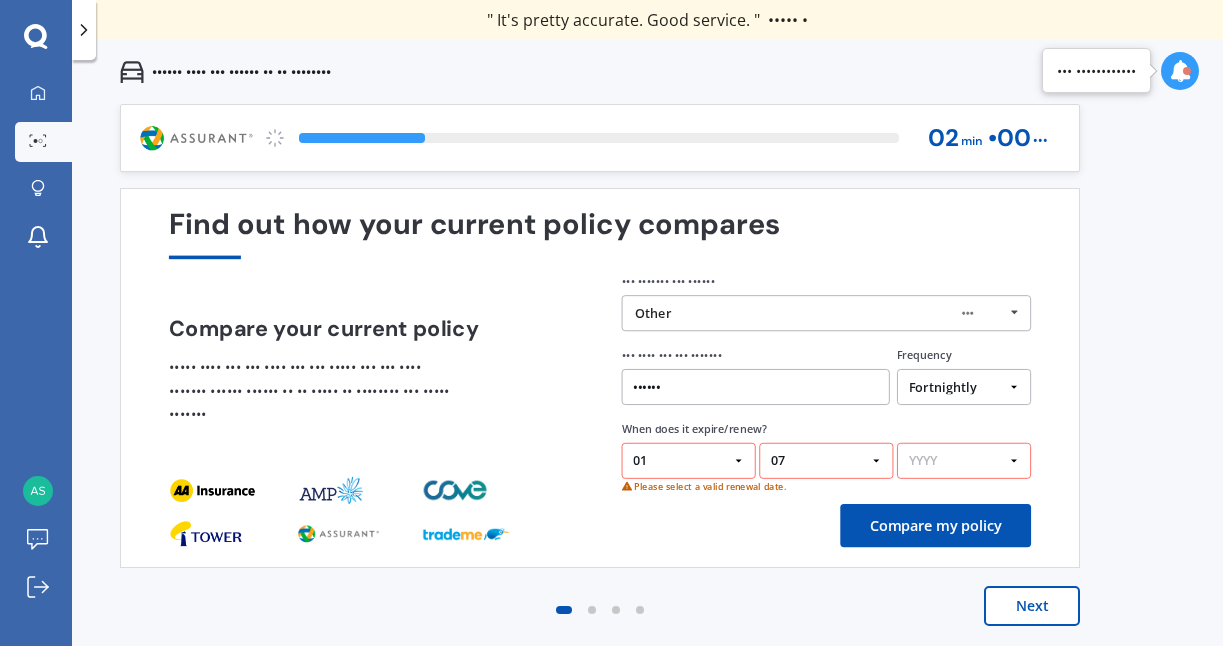 click on "•••• •••• •••• ••••" at bounding box center (964, 461) 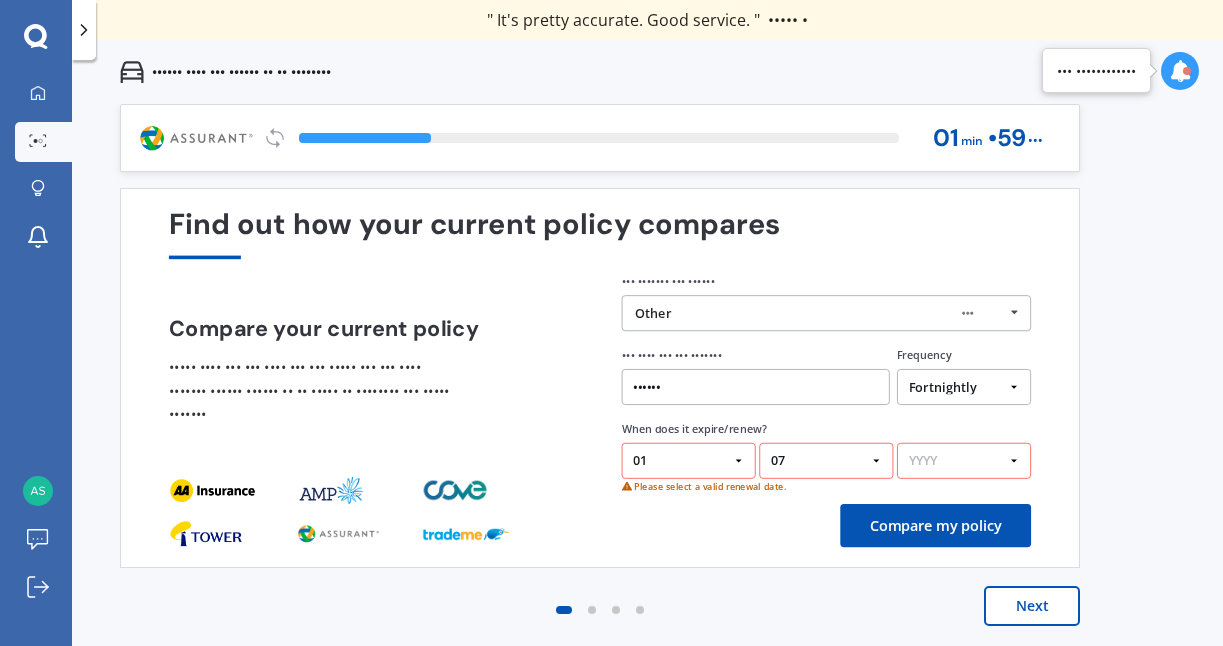 select on "[YEAR]" 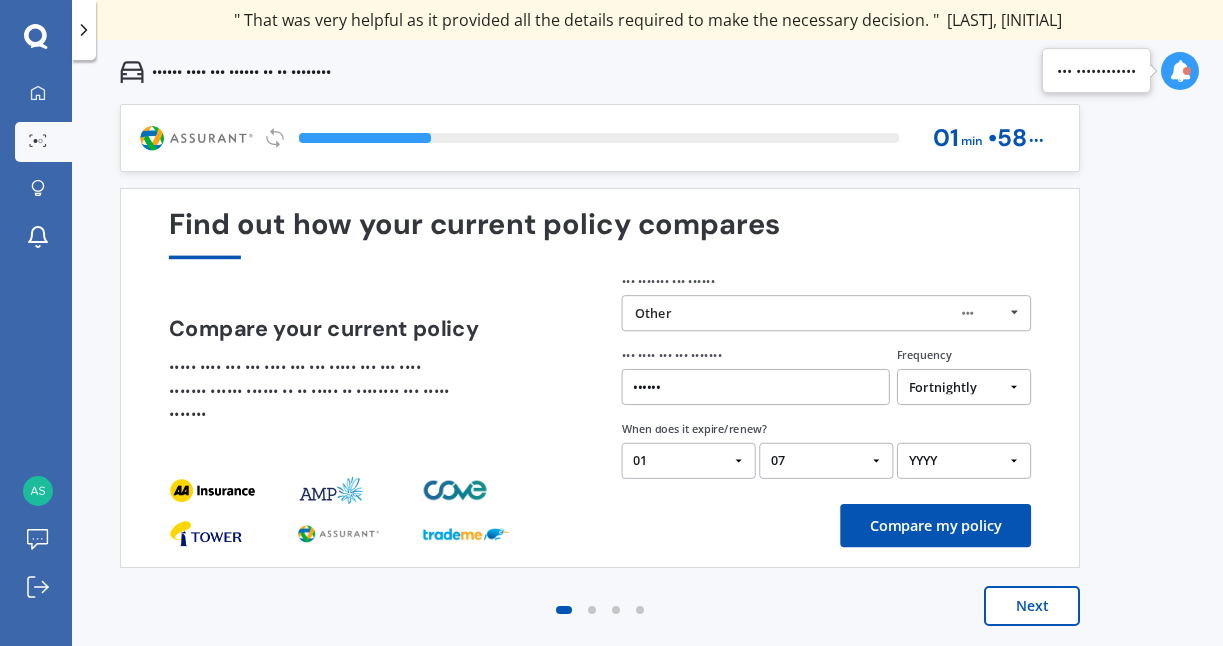 click on "Compare my policy" at bounding box center (935, 525) 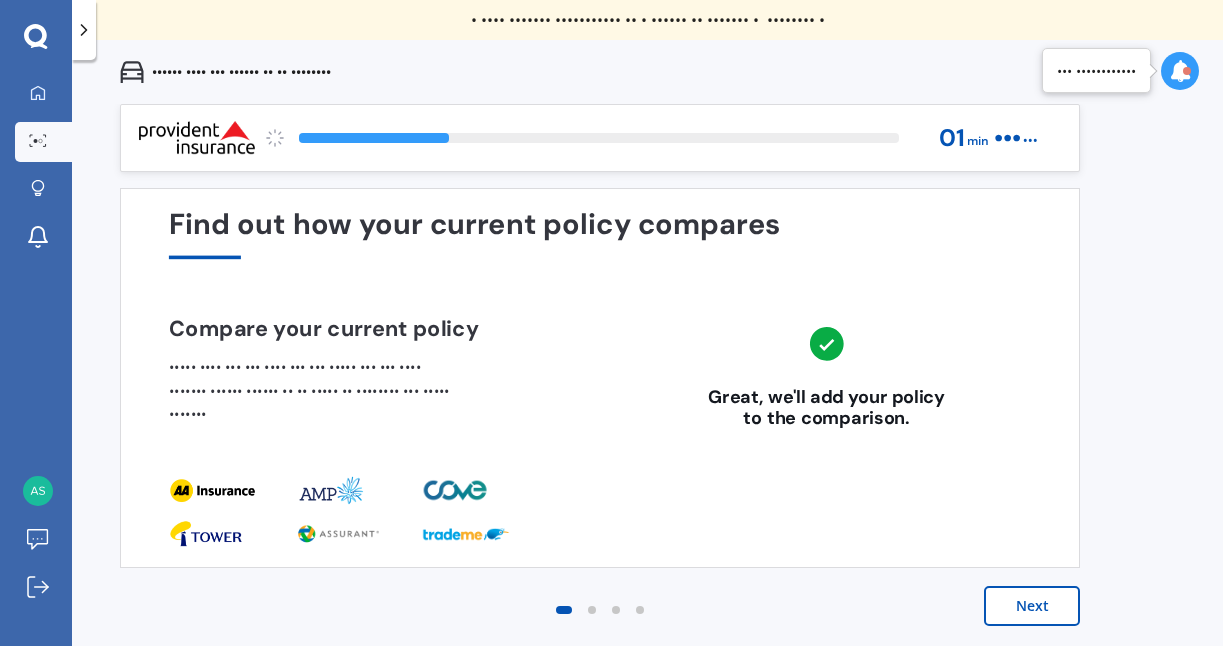 click on "Next" at bounding box center (1032, 606) 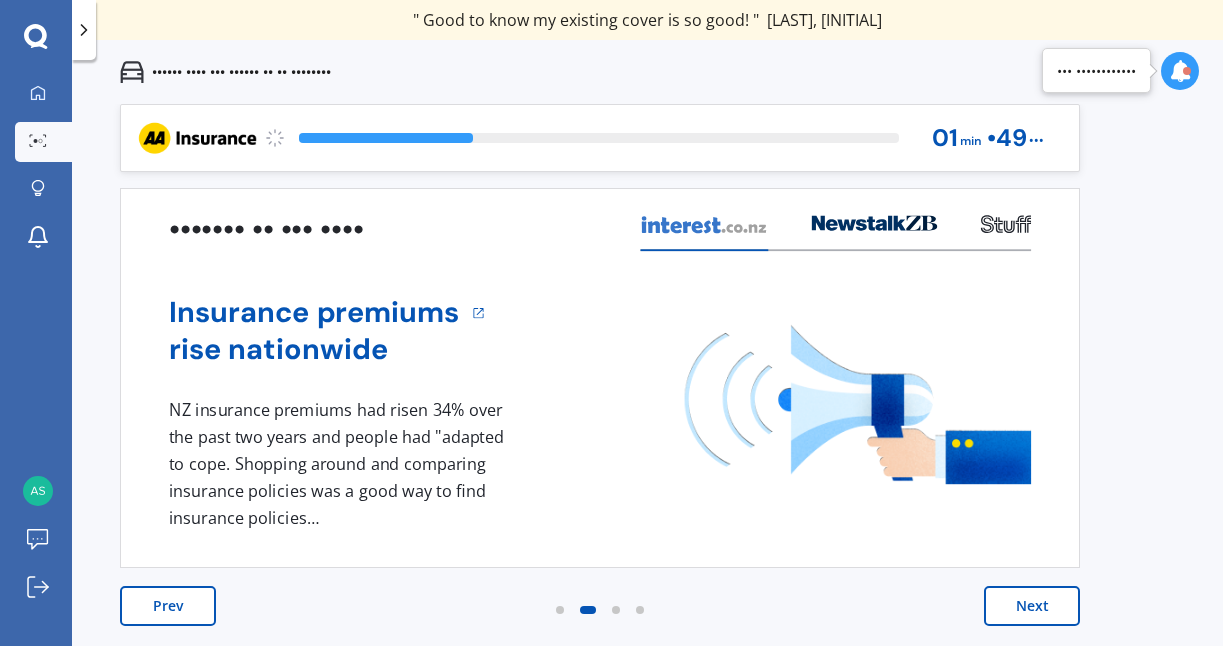 click on "Next" at bounding box center [1032, 606] 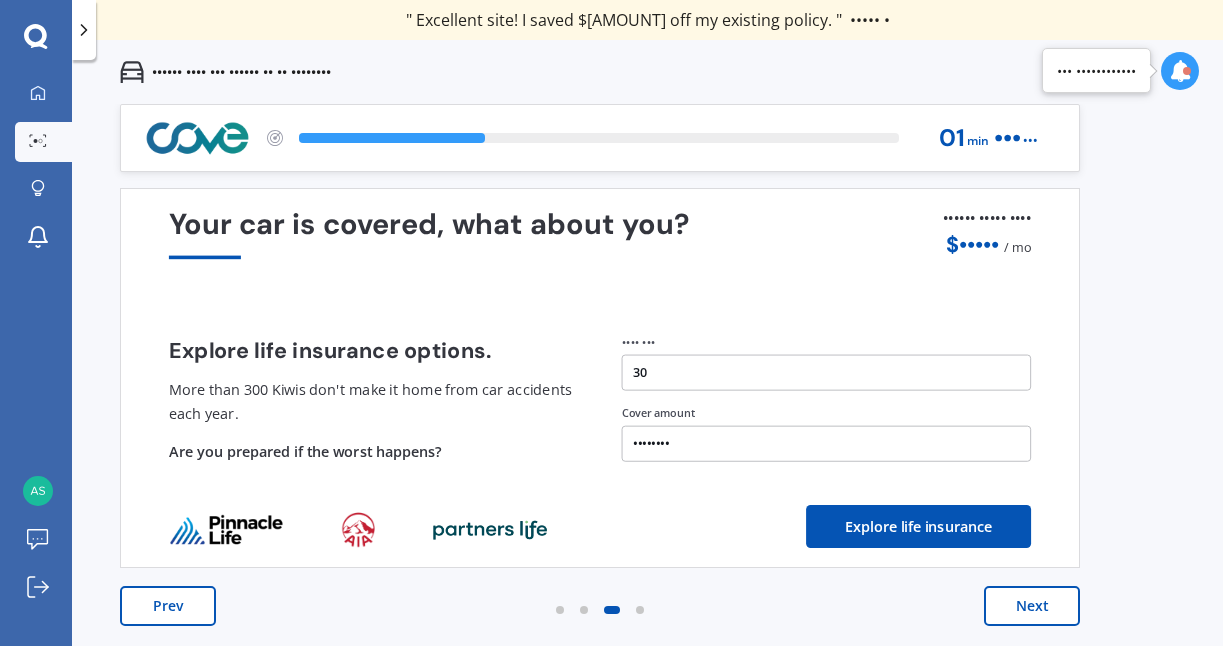 click on "Next" at bounding box center [1032, 606] 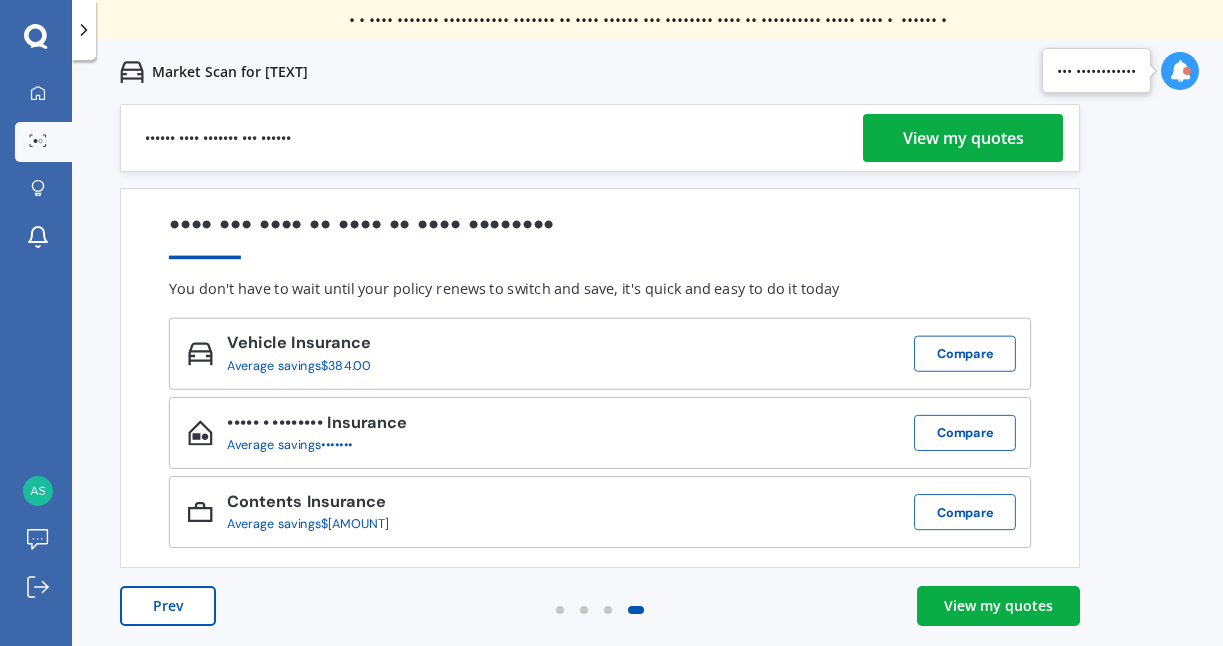click on "View my quotes" at bounding box center (963, 138) 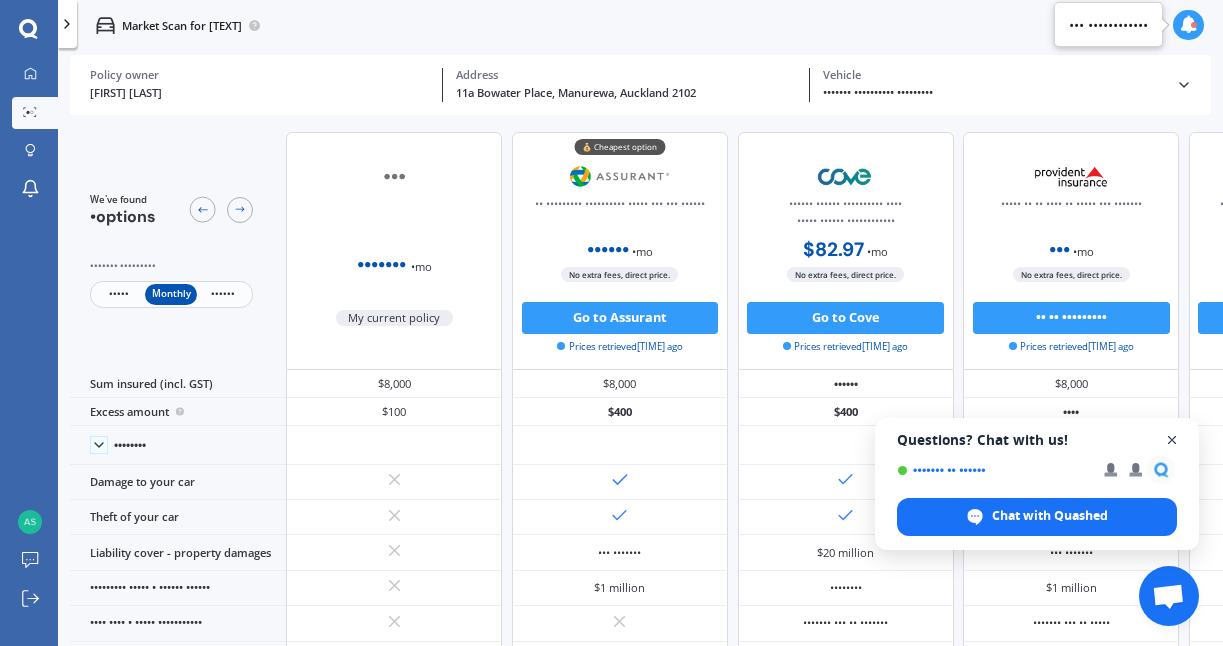click at bounding box center [1172, 440] 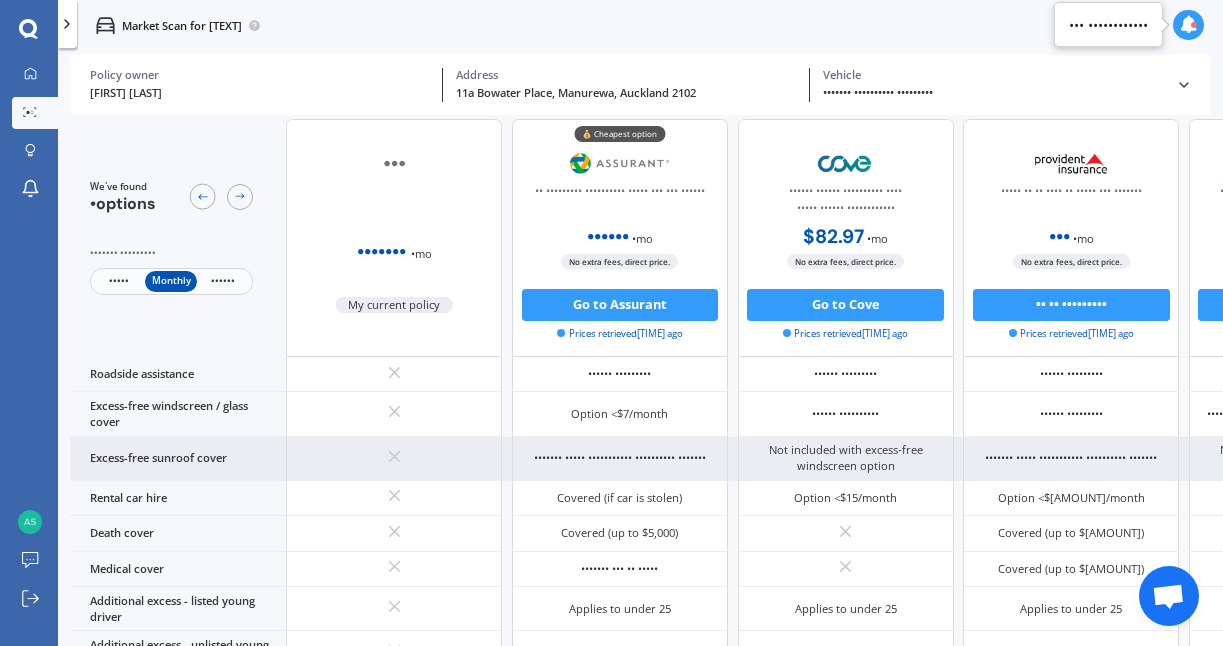 scroll, scrollTop: 785, scrollLeft: 0, axis: vertical 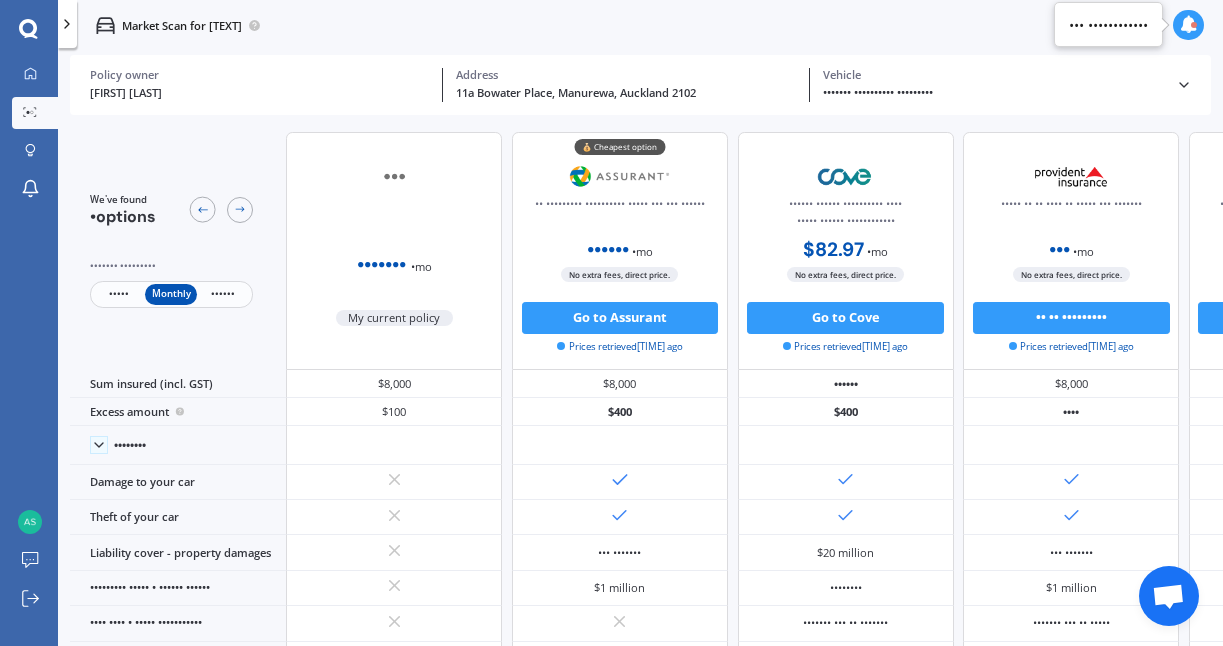 click on "•••••" at bounding box center (119, 294) 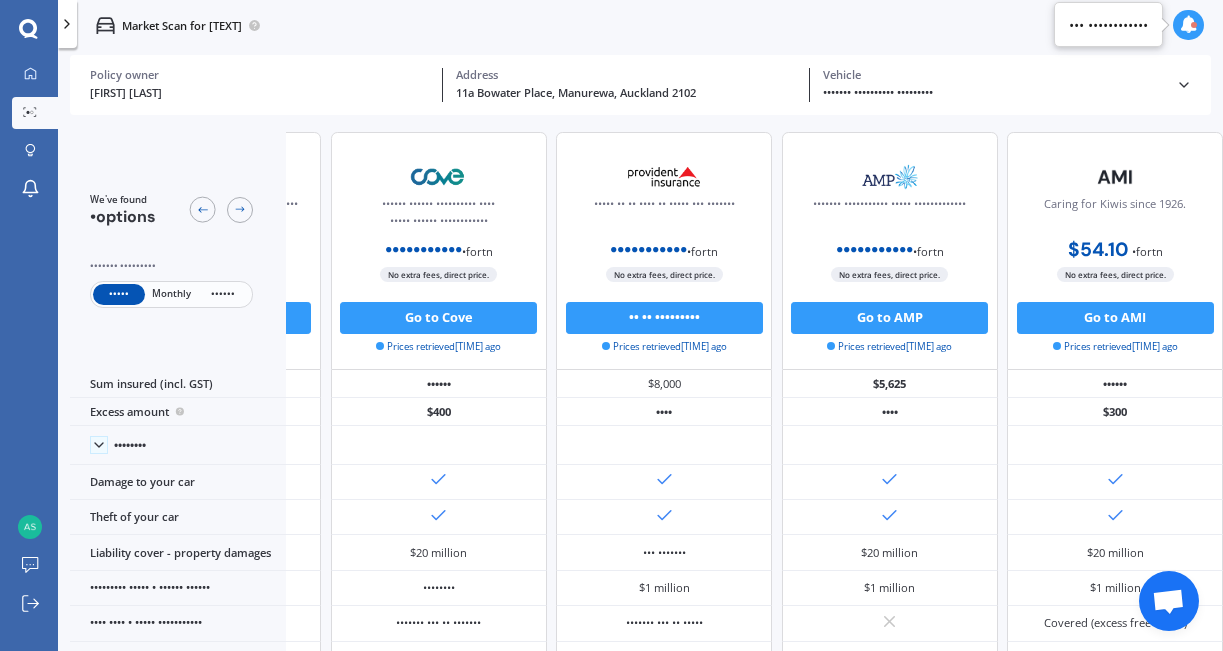 scroll, scrollTop: 0, scrollLeft: 0, axis: both 